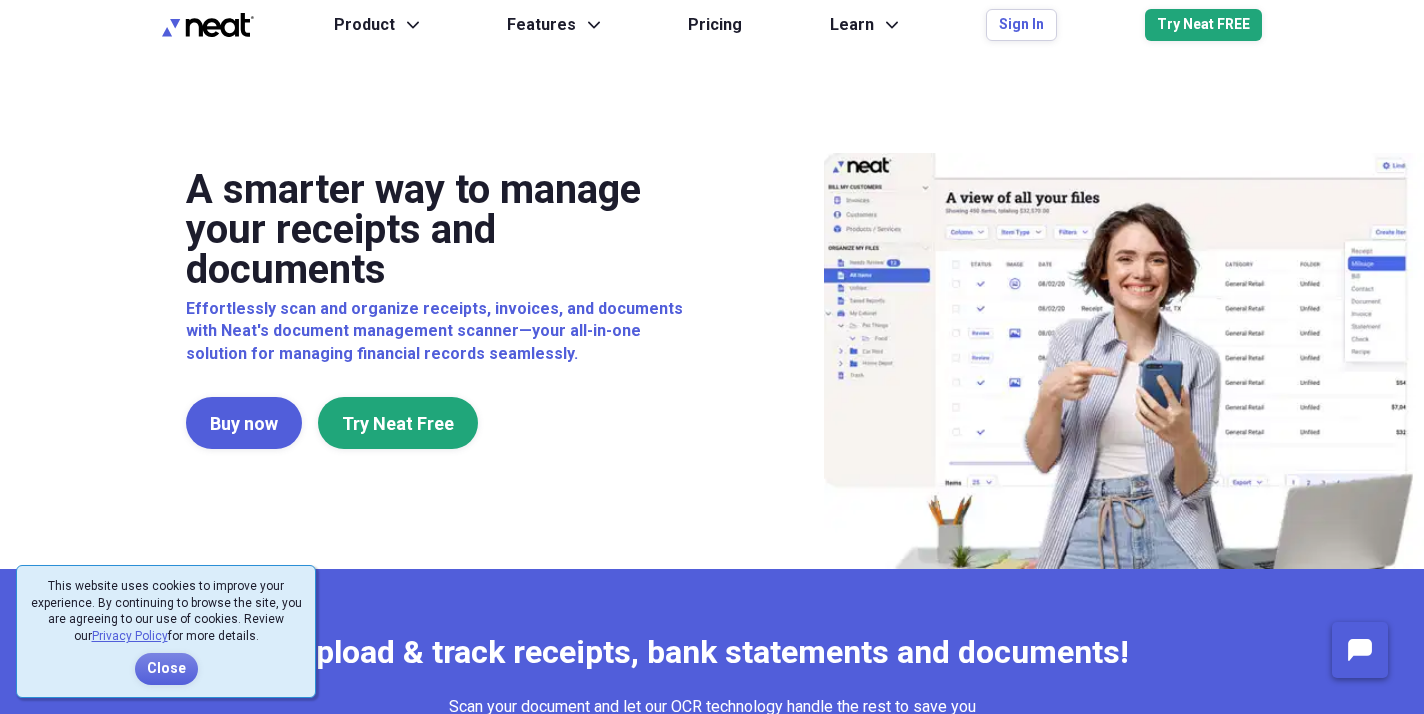 scroll, scrollTop: 0, scrollLeft: 0, axis: both 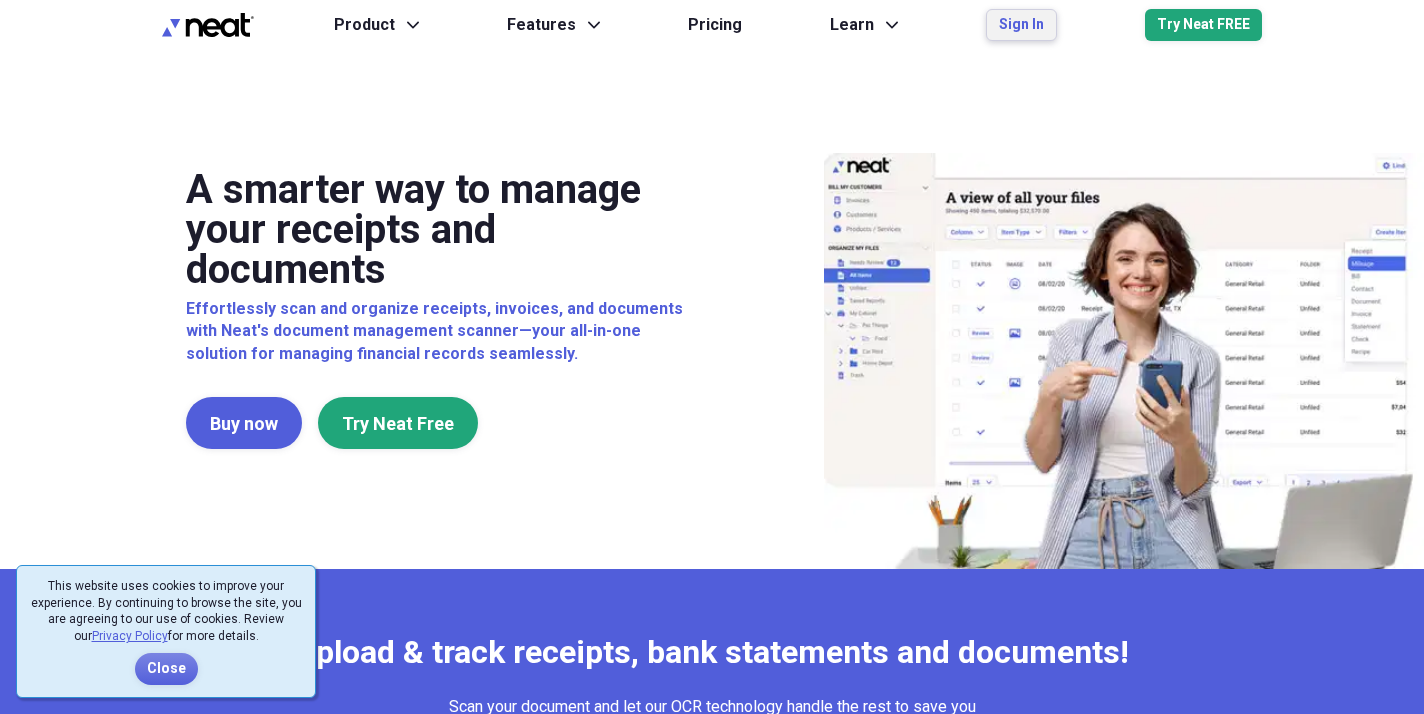click on "Sign In" at bounding box center (1021, 25) 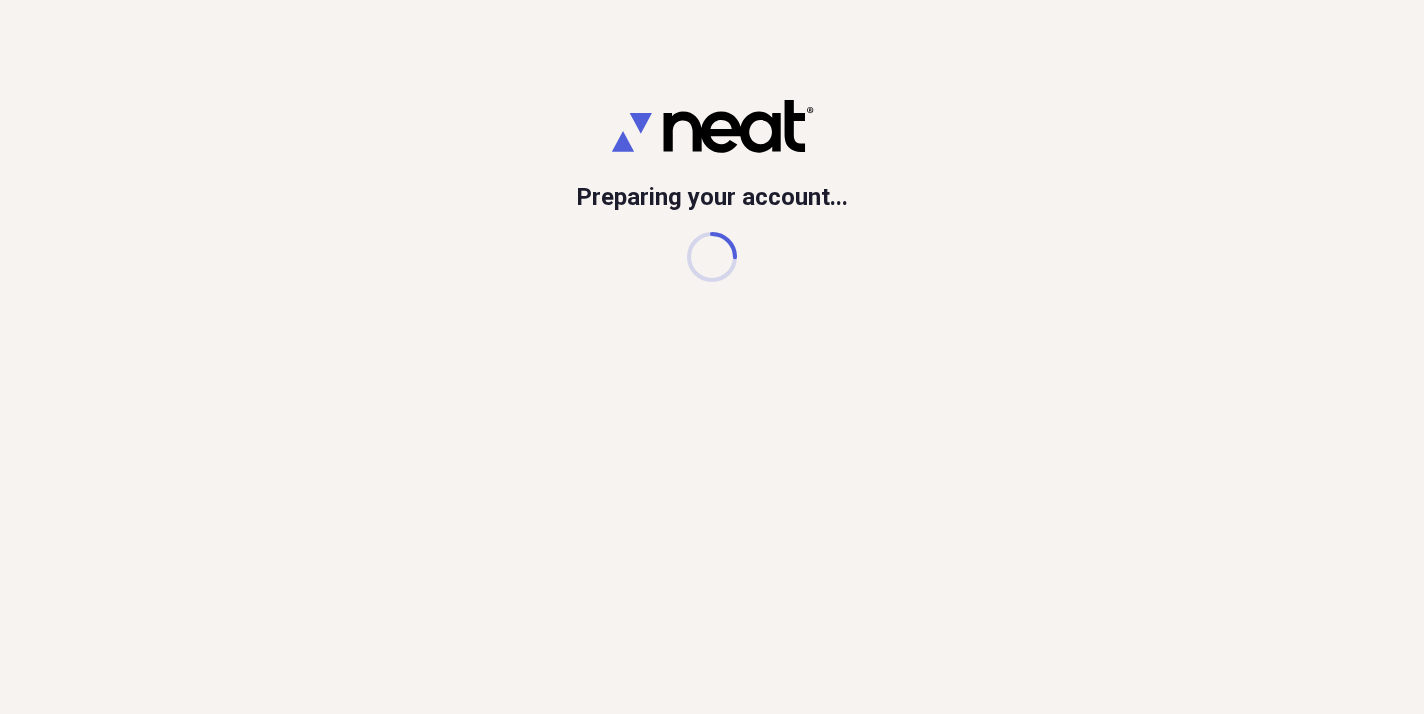 scroll, scrollTop: 0, scrollLeft: 0, axis: both 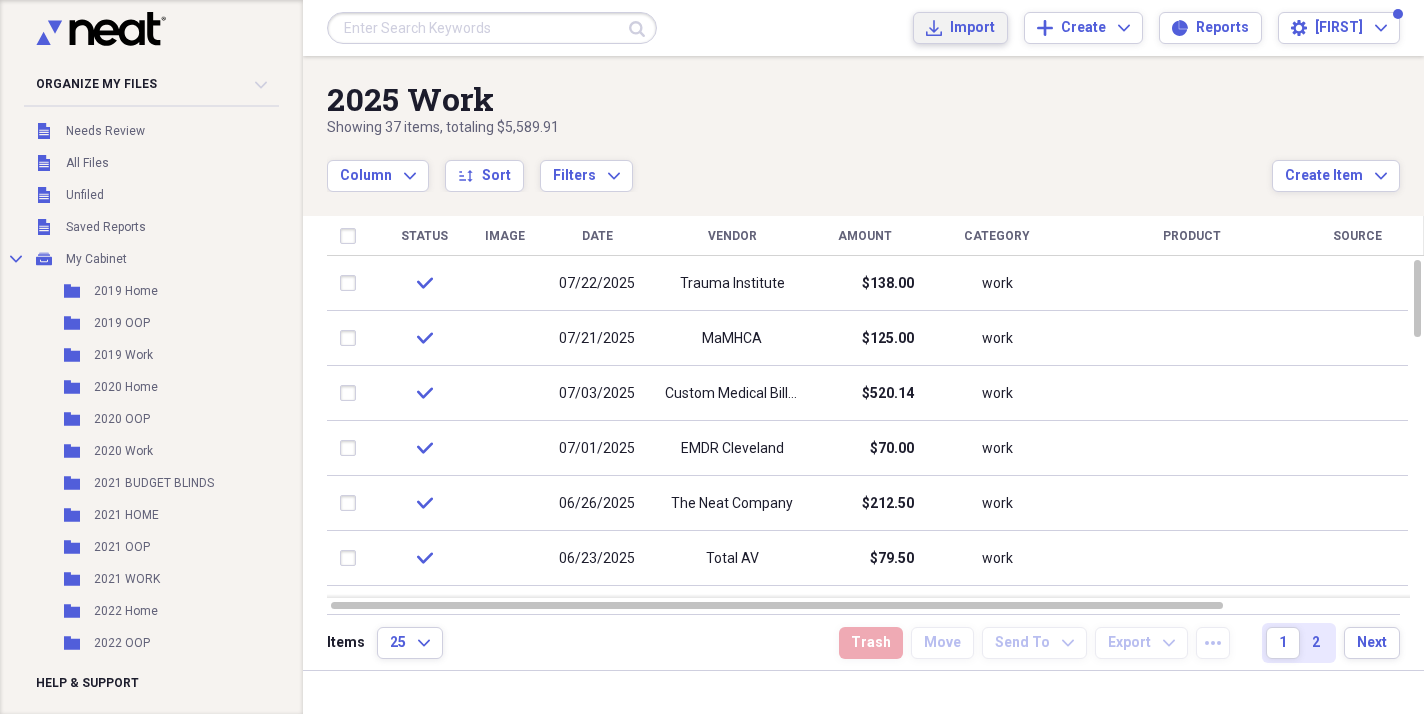 click on "Import" at bounding box center [972, 28] 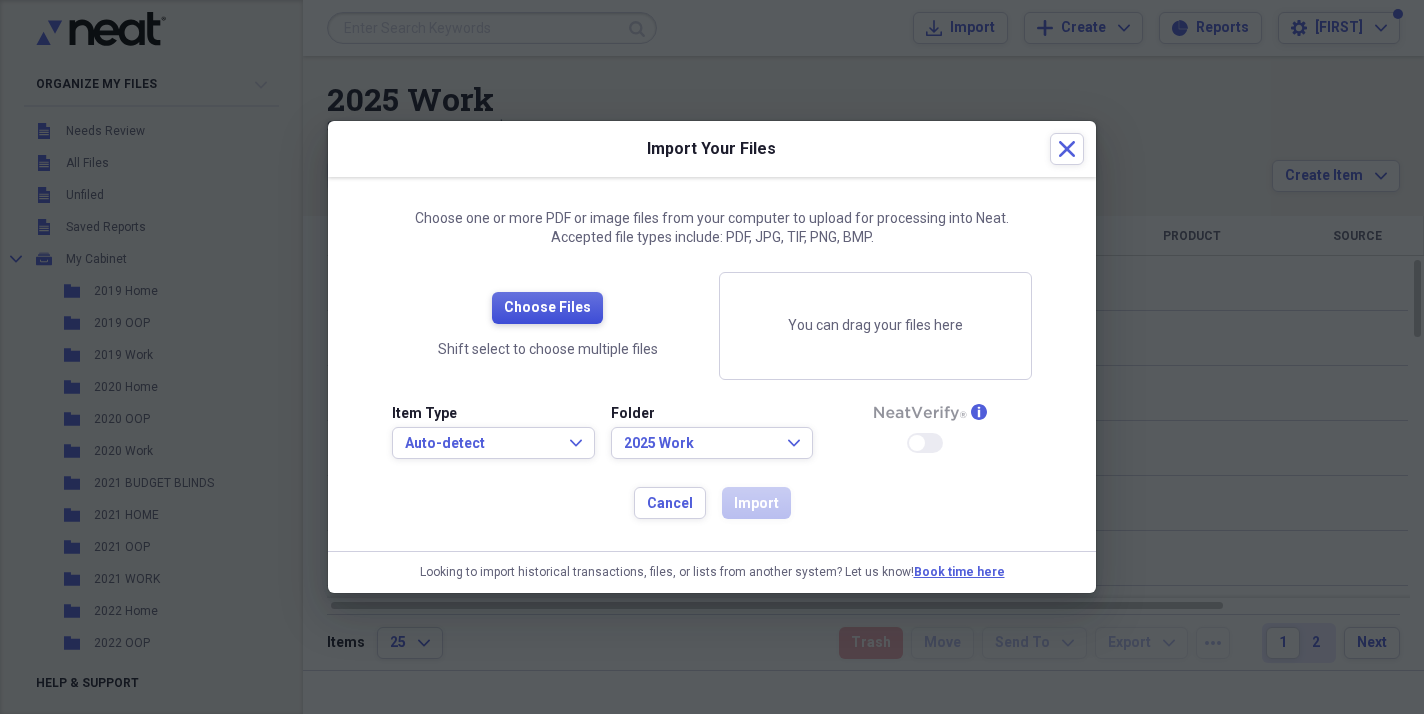 click on "Choose Files" at bounding box center (547, 308) 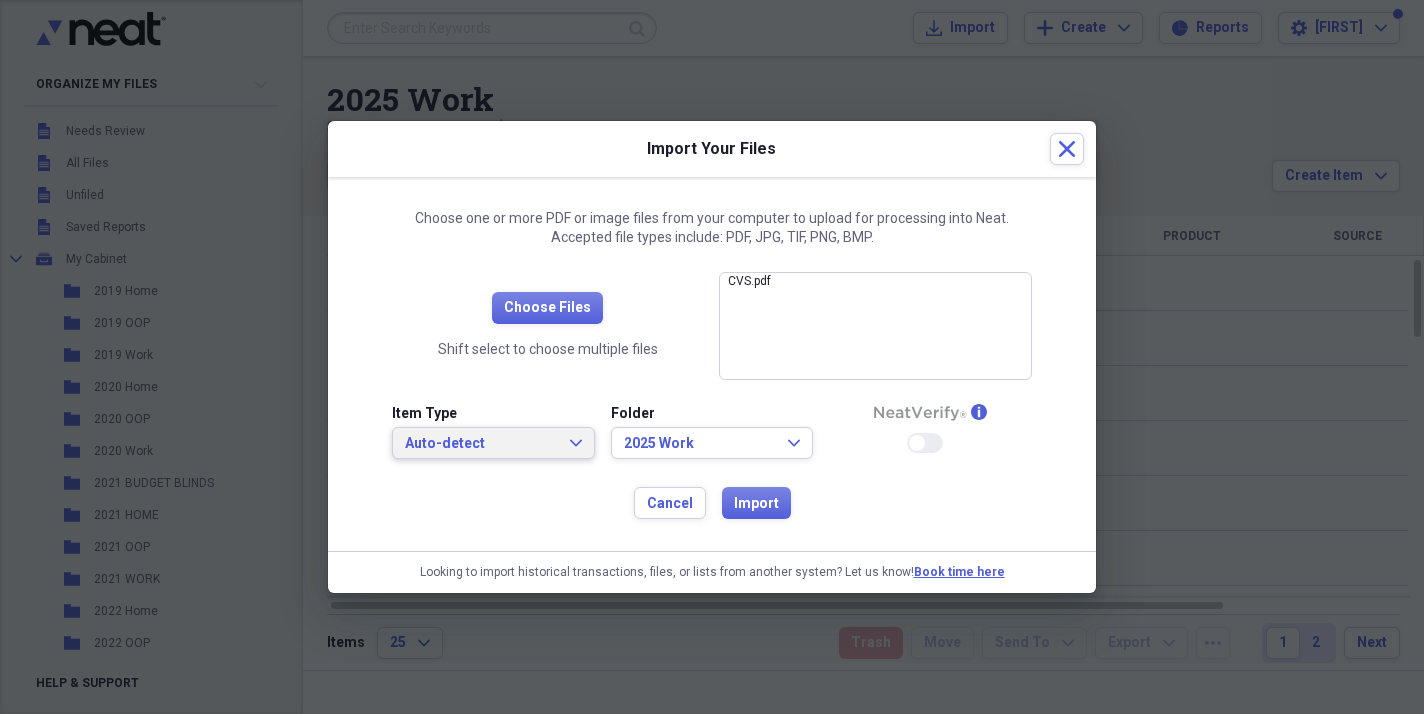 click on "Auto-detect" at bounding box center [481, 444] 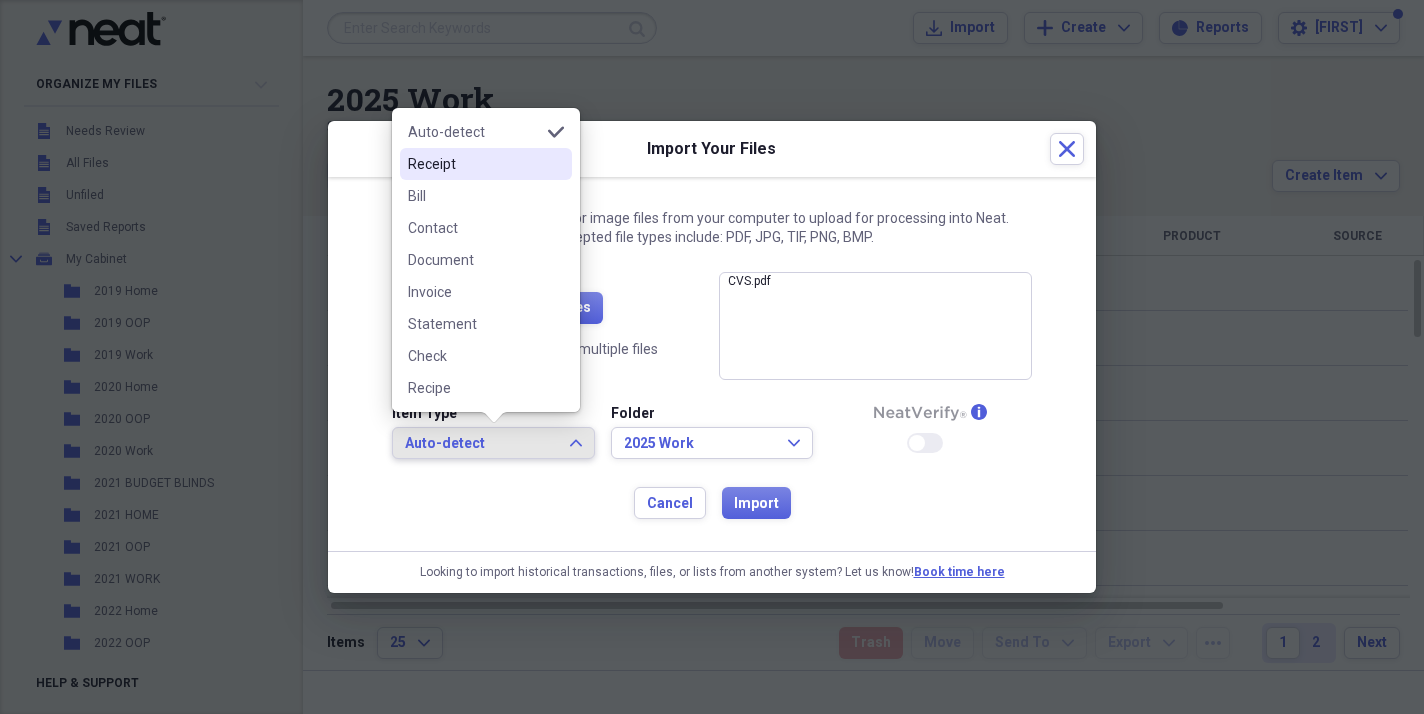 click on "Receipt" at bounding box center (474, 164) 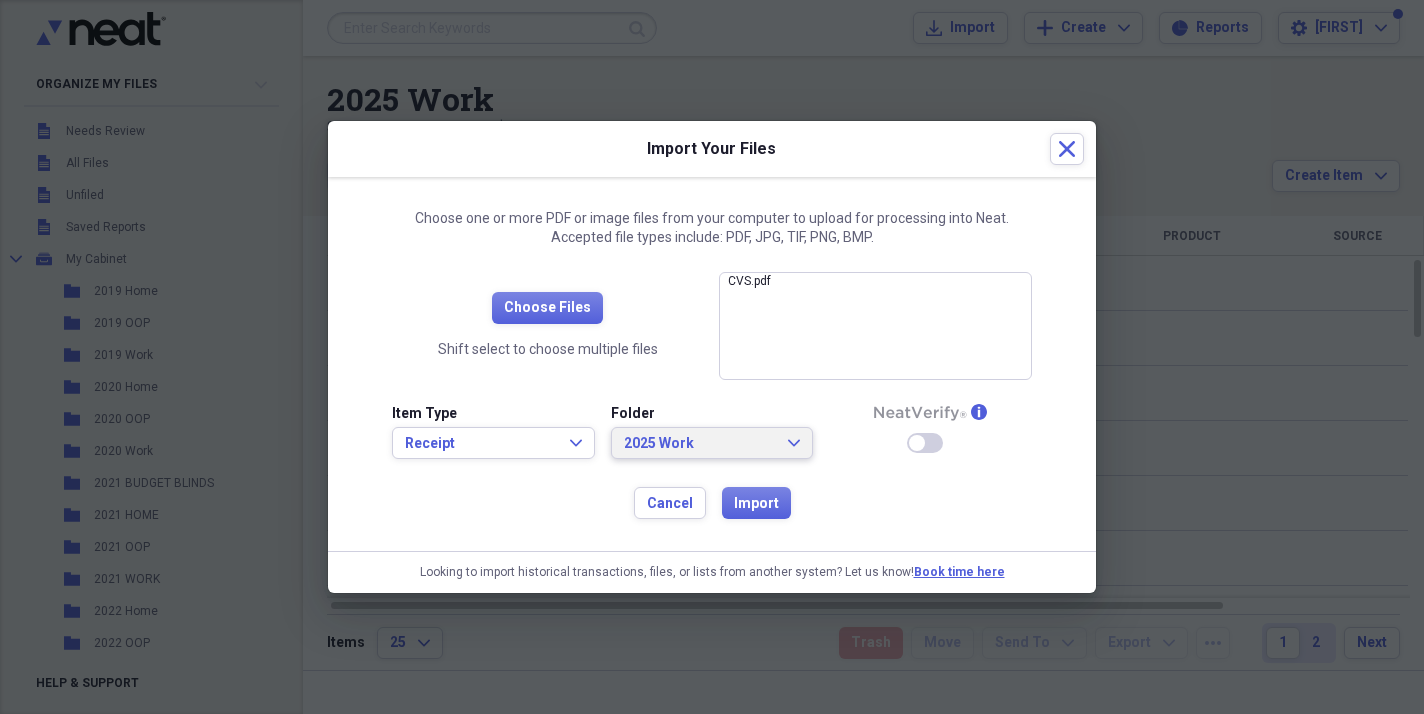 click on "2025 Work" at bounding box center (700, 444) 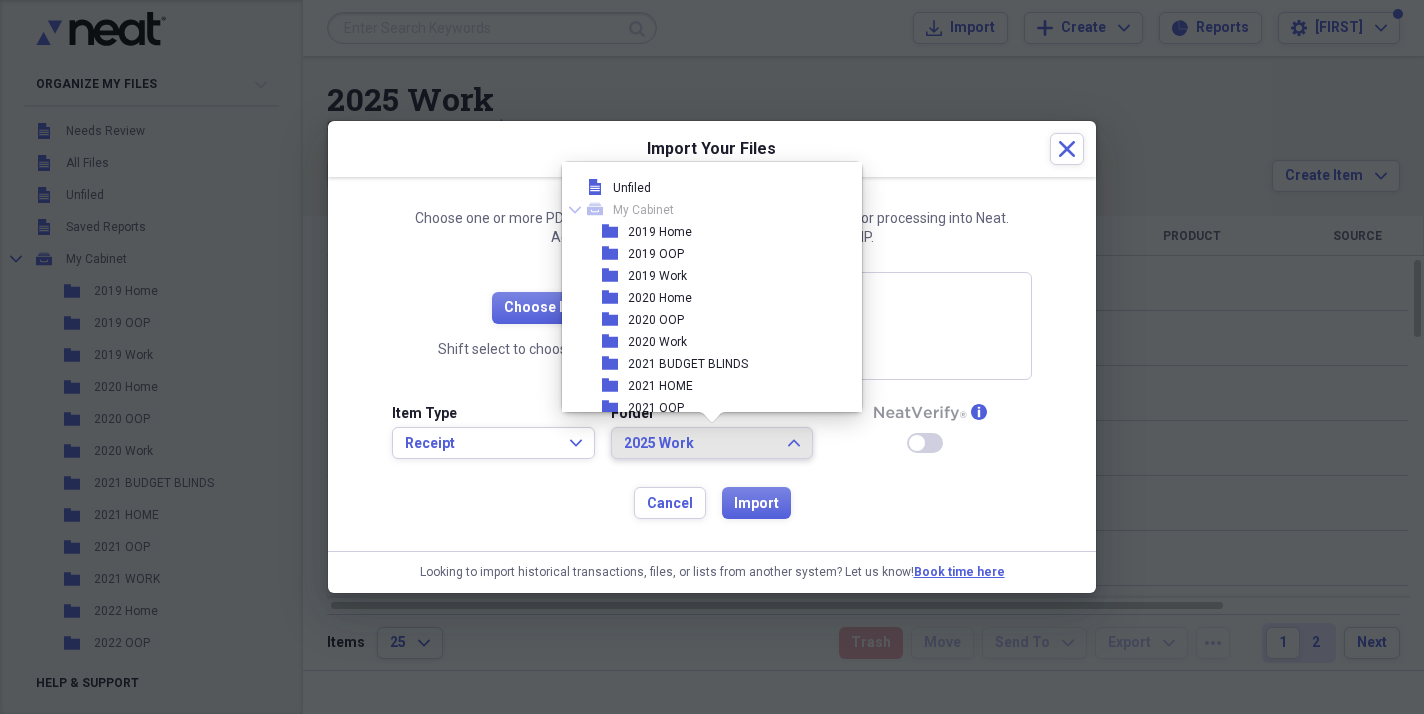 scroll, scrollTop: 315, scrollLeft: 0, axis: vertical 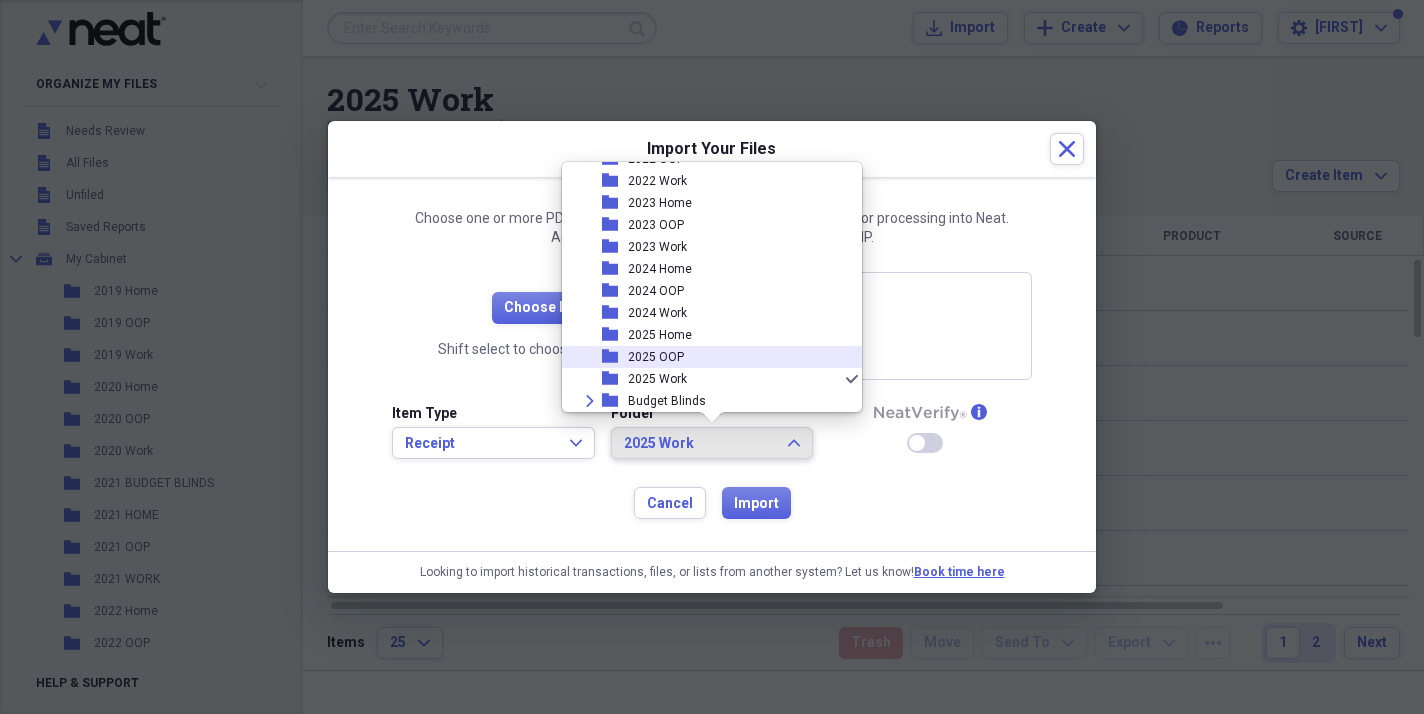 click on "2025 OOP" at bounding box center (656, 357) 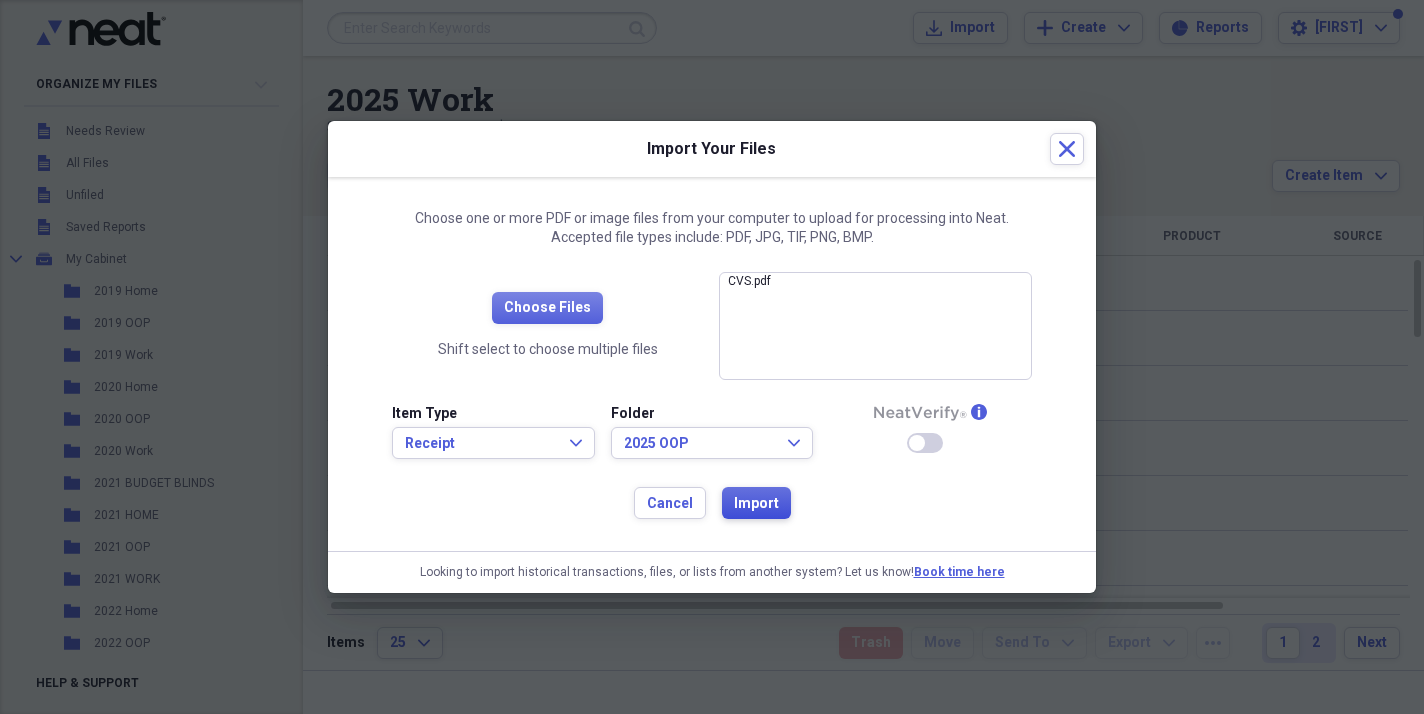 click on "Import" at bounding box center (756, 504) 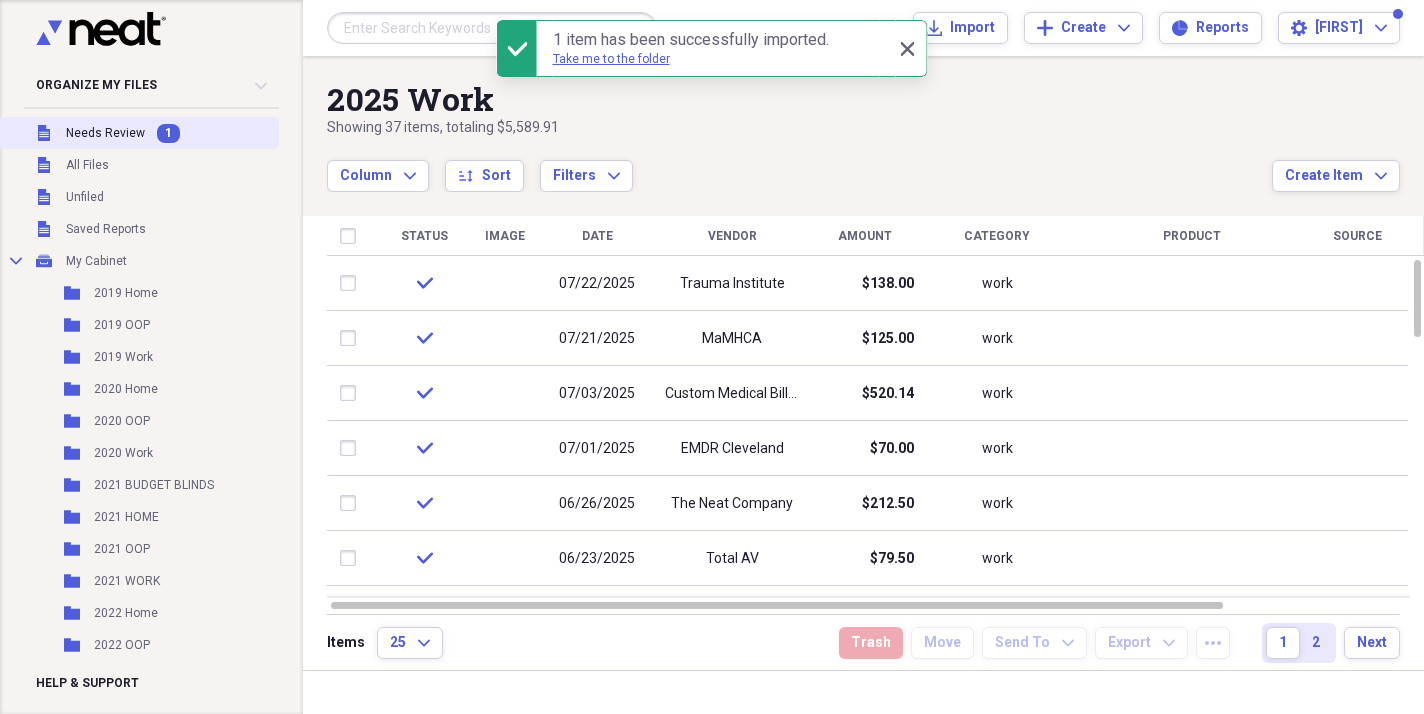 click on "Needs Review" at bounding box center (105, 133) 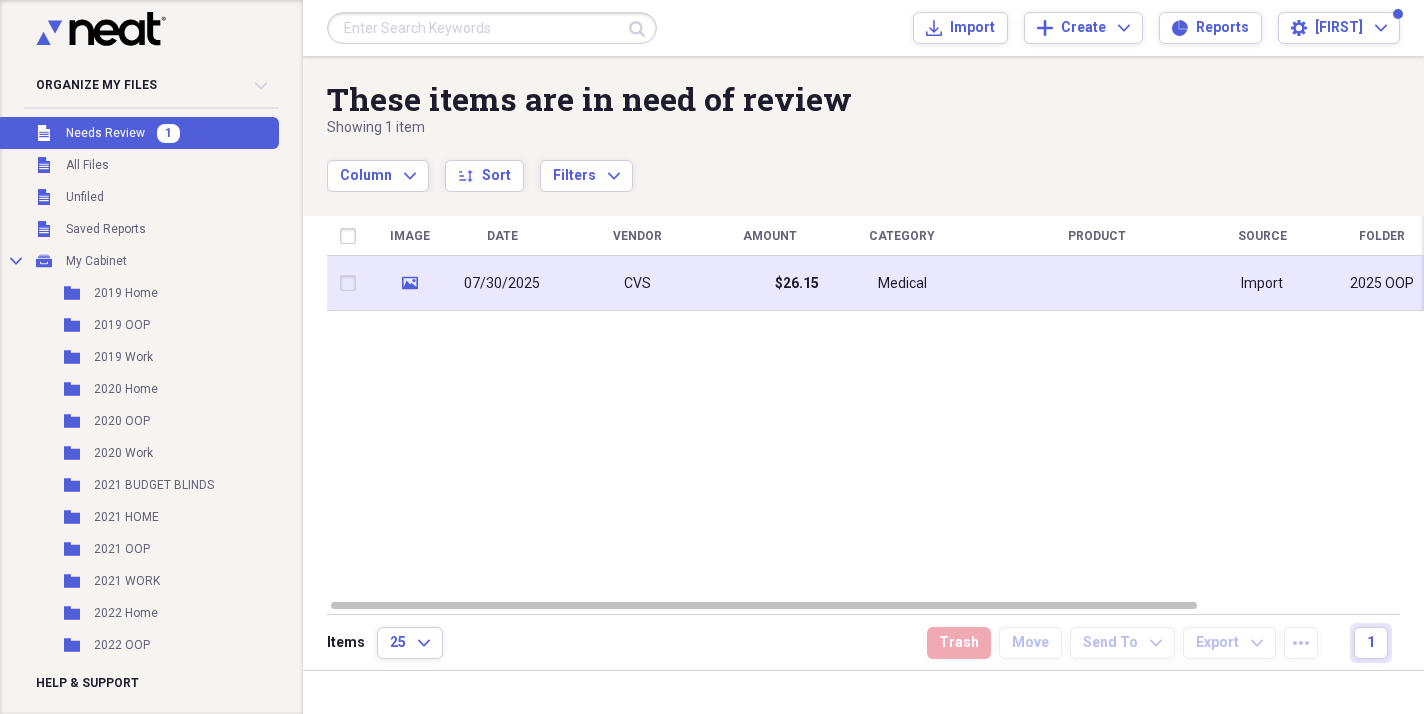click on "07/30/2025" at bounding box center (502, 284) 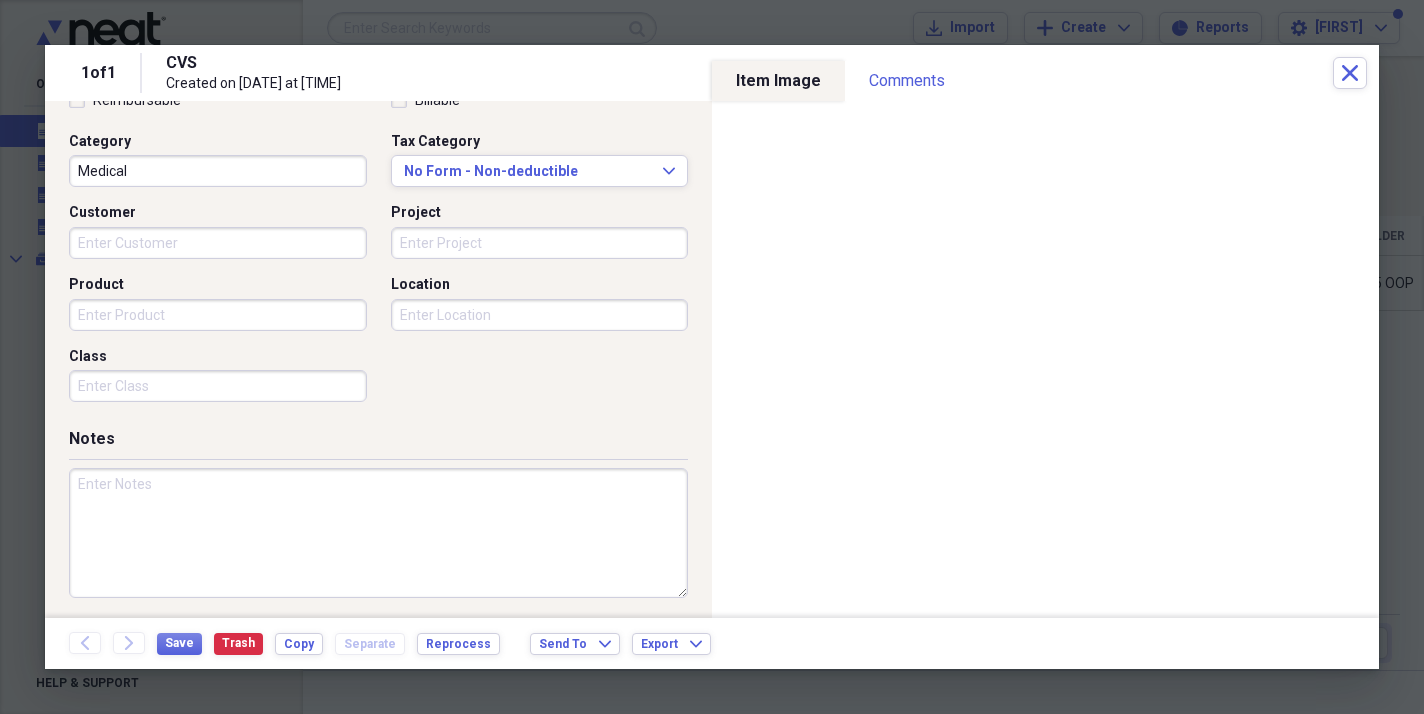 scroll, scrollTop: 497, scrollLeft: 0, axis: vertical 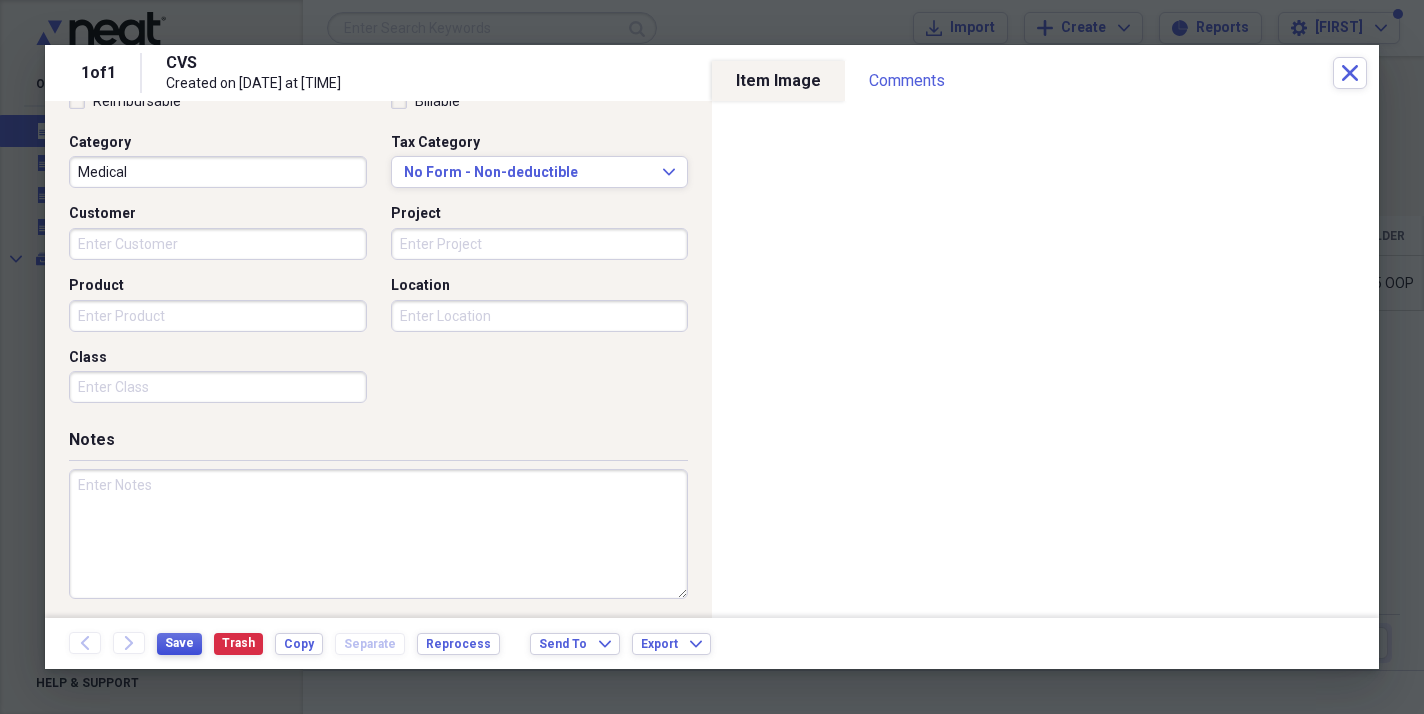 click on "Save" at bounding box center (179, 643) 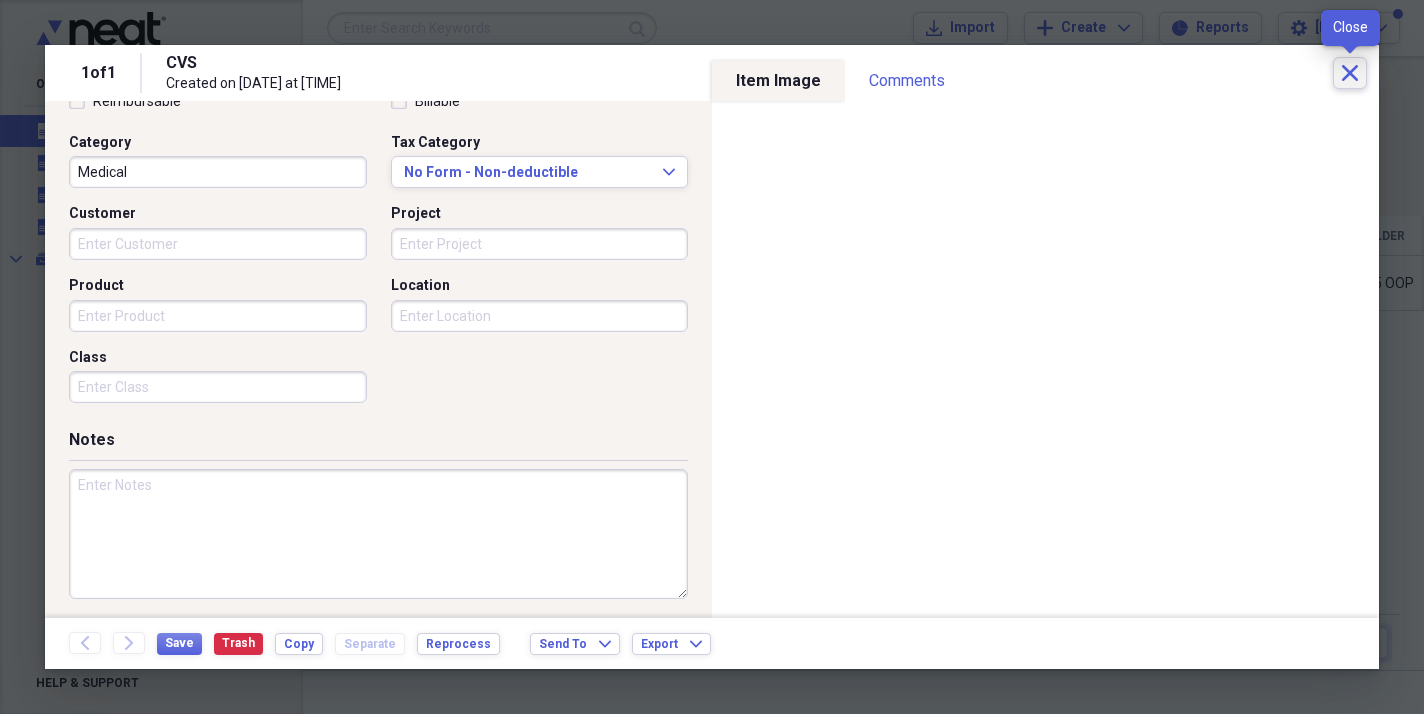 click on "Close" 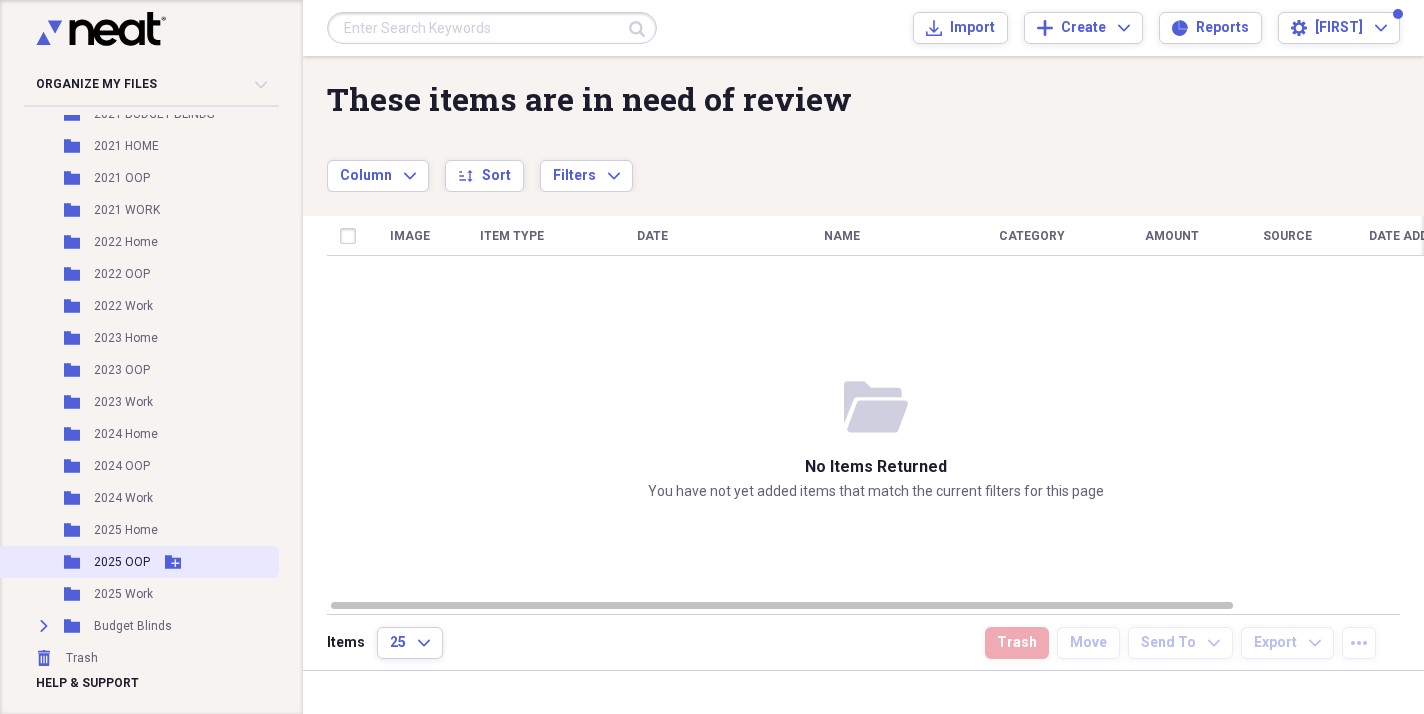 scroll, scrollTop: 368, scrollLeft: 0, axis: vertical 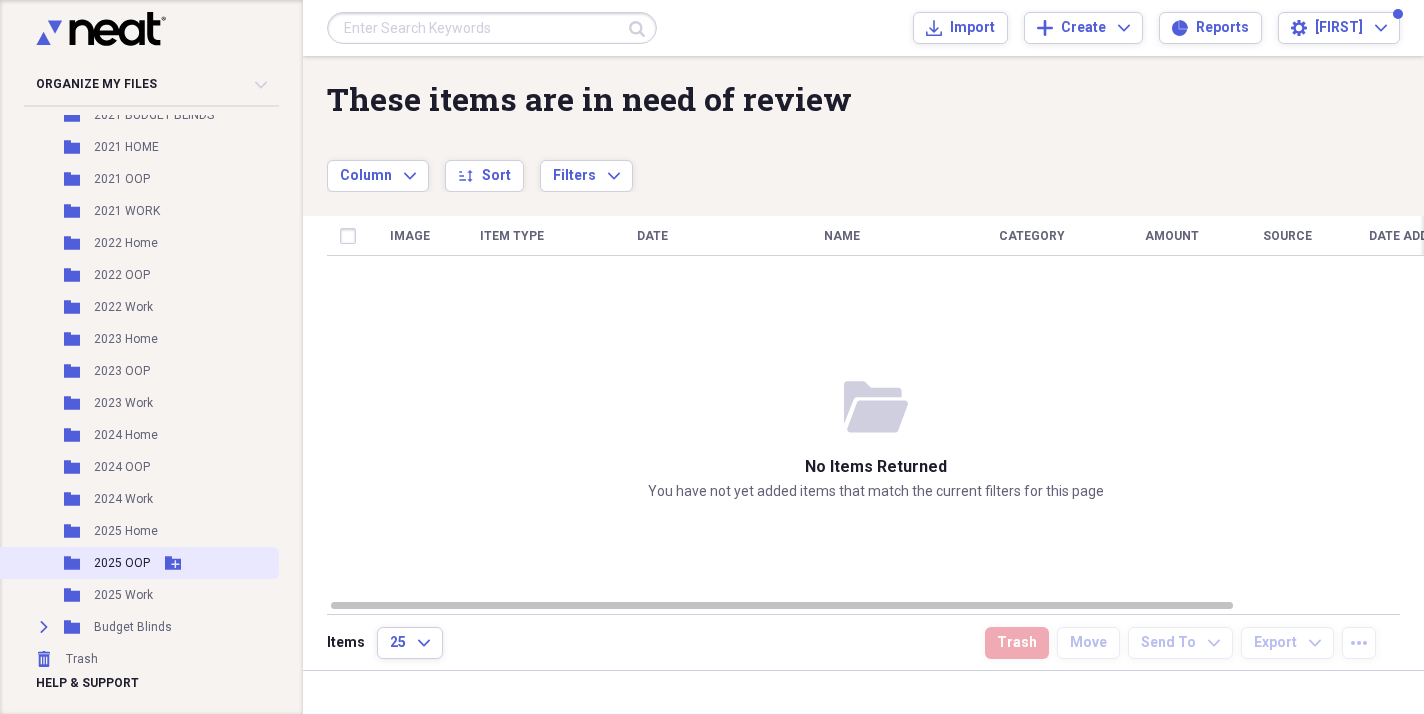 click on "2025 OOP" at bounding box center [122, 563] 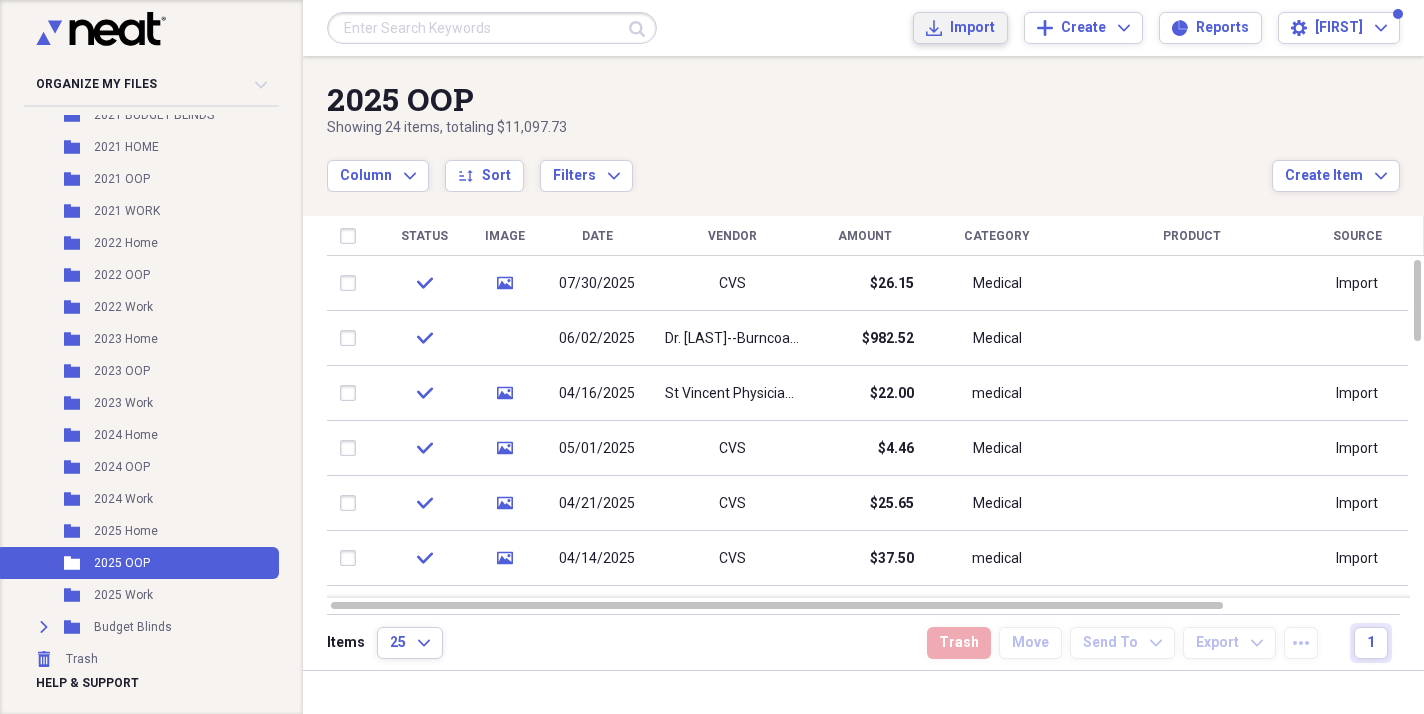 click on "Import" at bounding box center [972, 28] 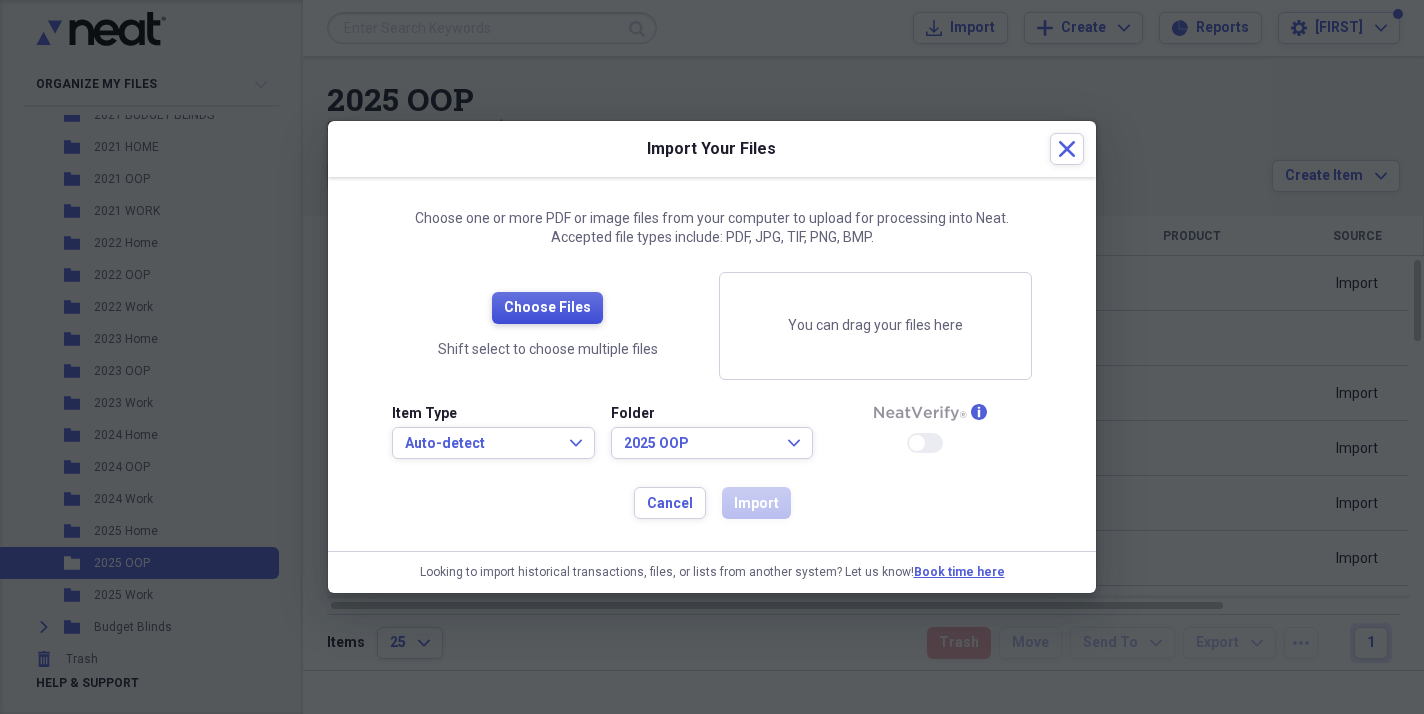 click on "Choose Files" at bounding box center [547, 308] 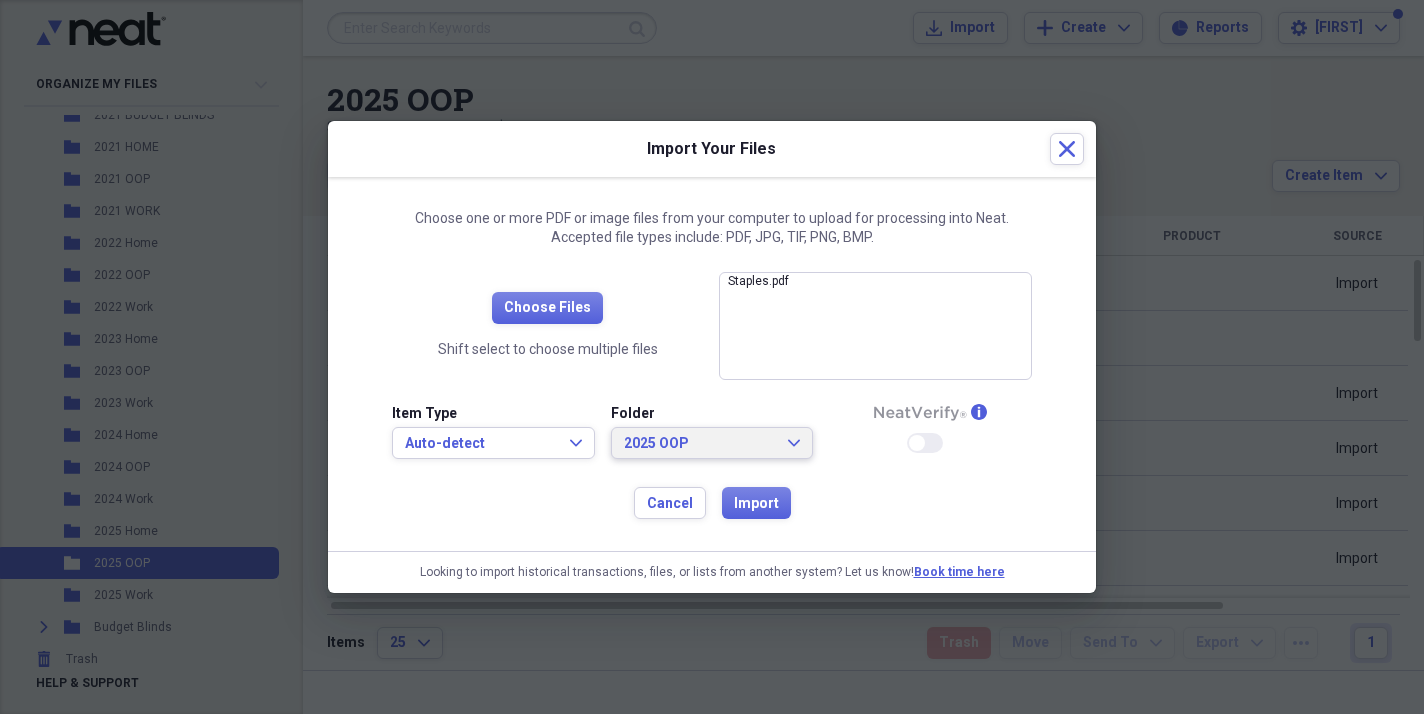 click on "2025 OOP" at bounding box center [700, 444] 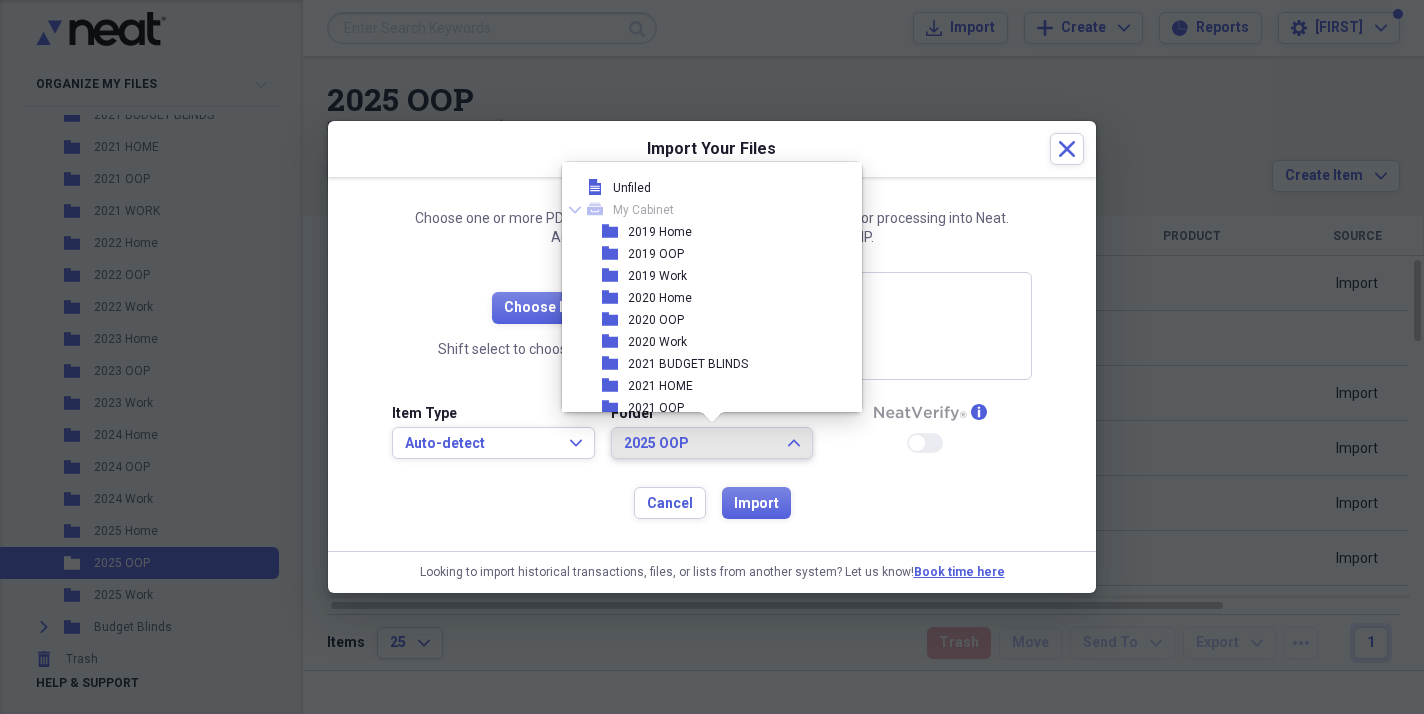 scroll, scrollTop: 315, scrollLeft: 0, axis: vertical 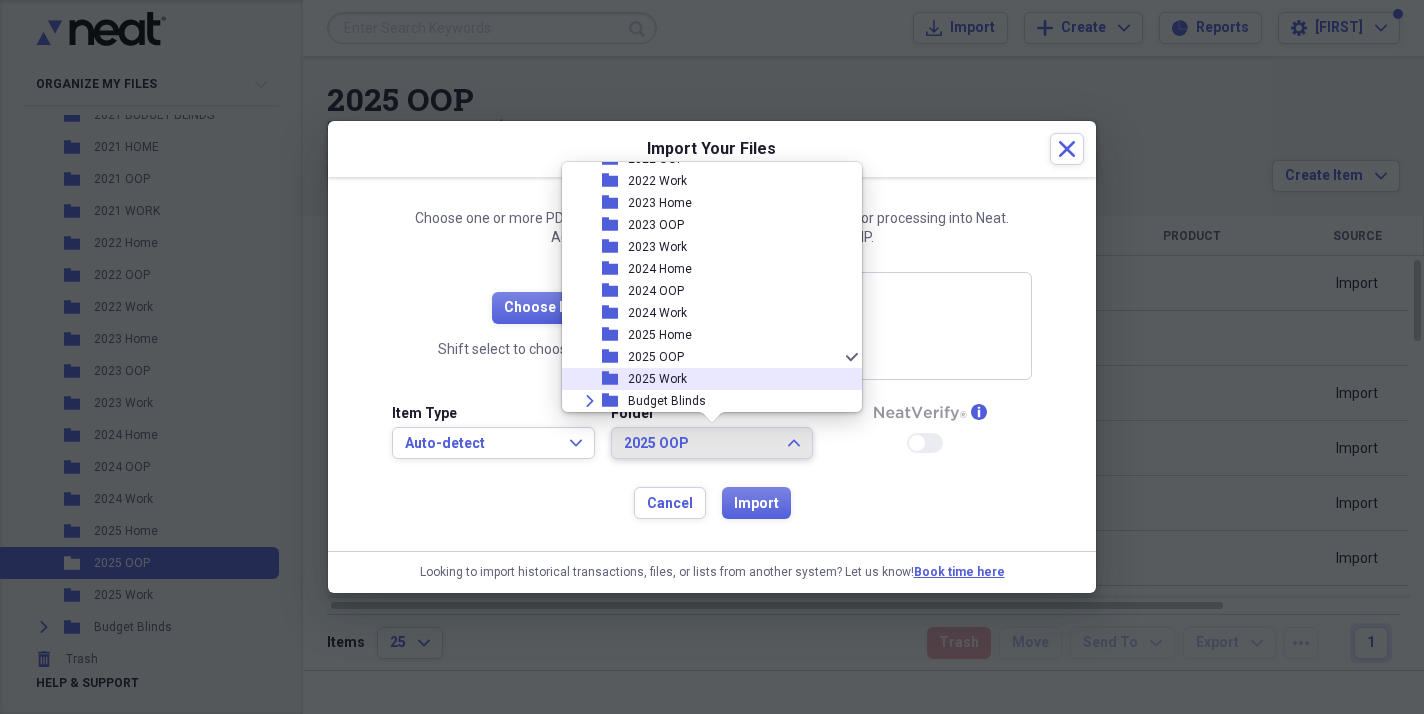 click on "2025 Work" at bounding box center [657, 379] 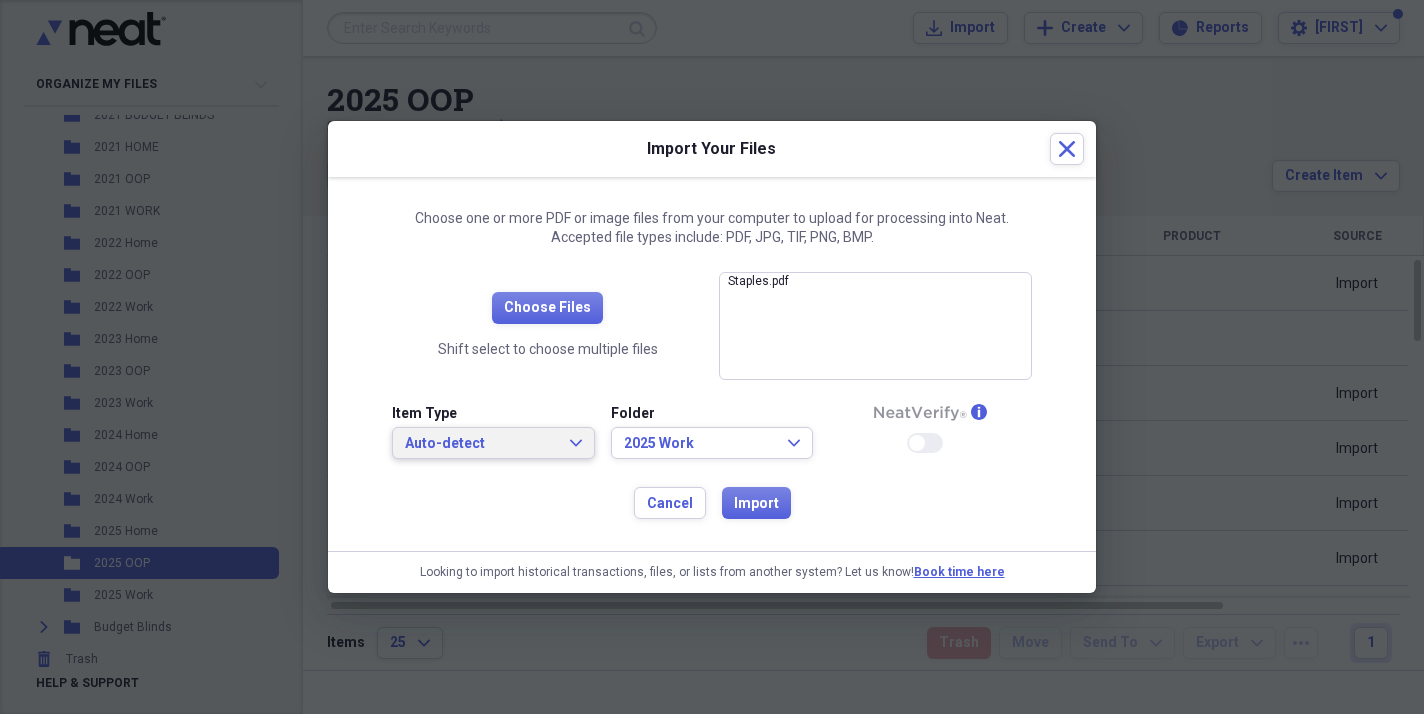 click on "Auto-detect Expand" at bounding box center [493, 443] 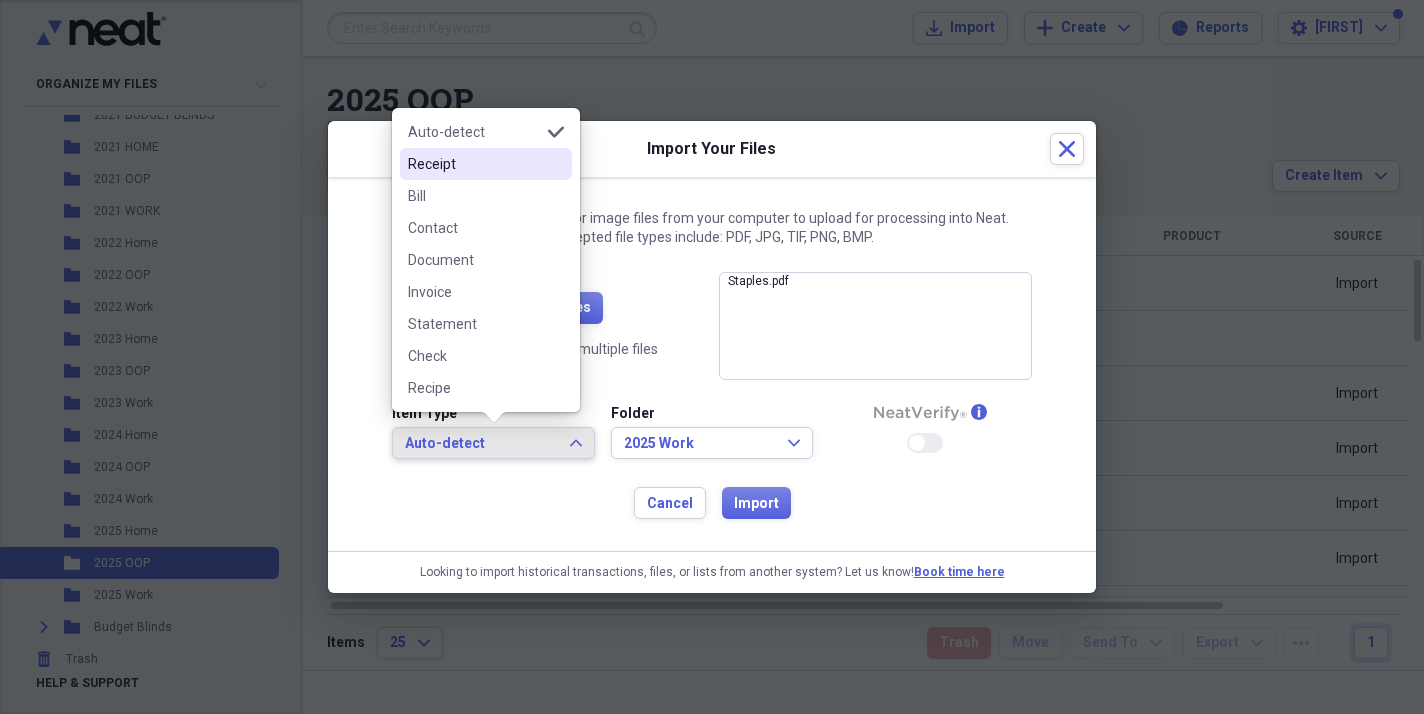 click on "Receipt" at bounding box center (486, 164) 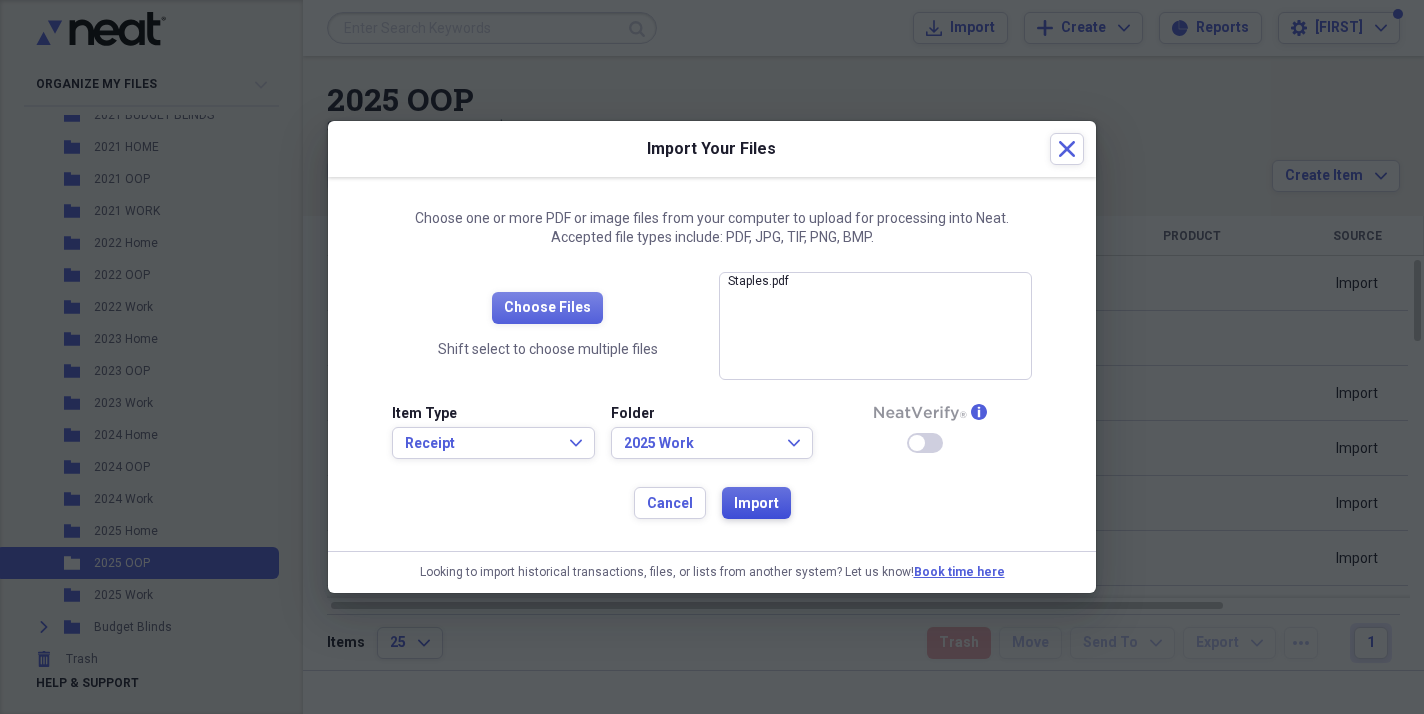 click on "Import" at bounding box center [756, 504] 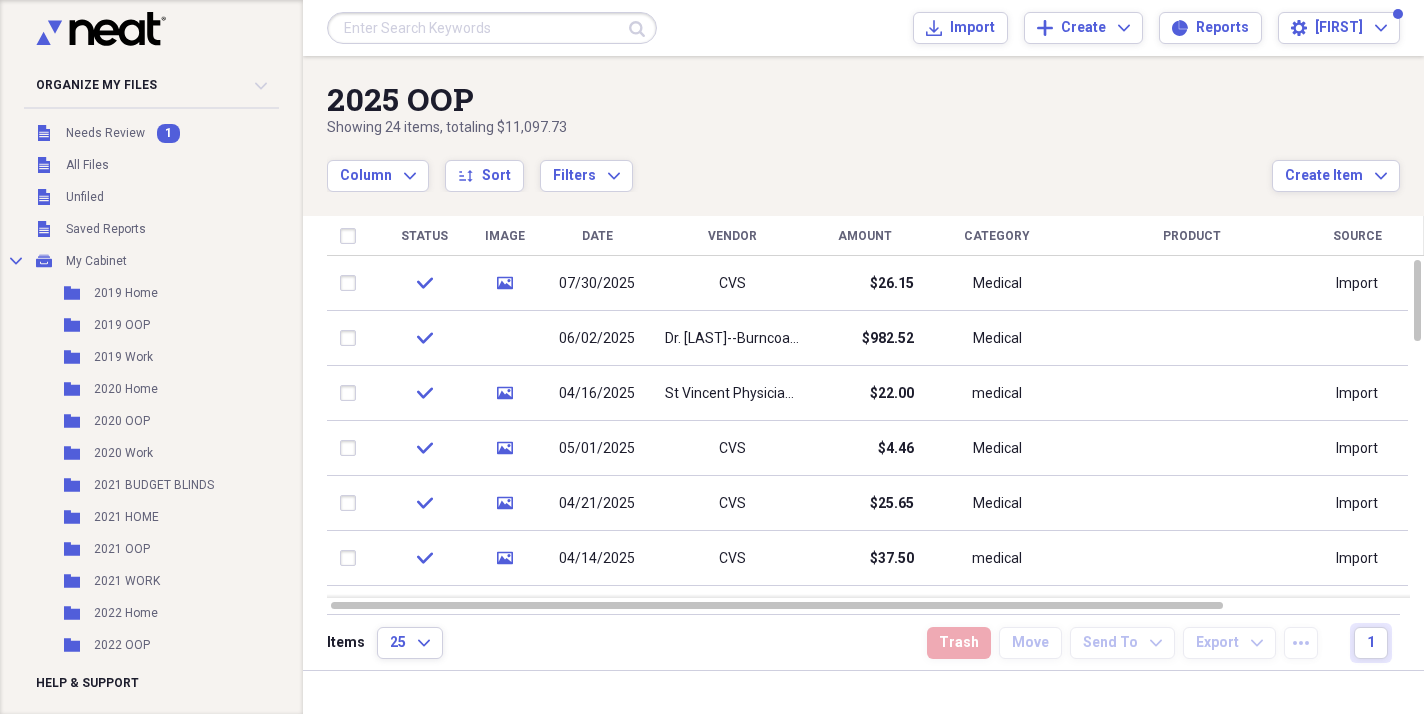 scroll, scrollTop: 0, scrollLeft: 0, axis: both 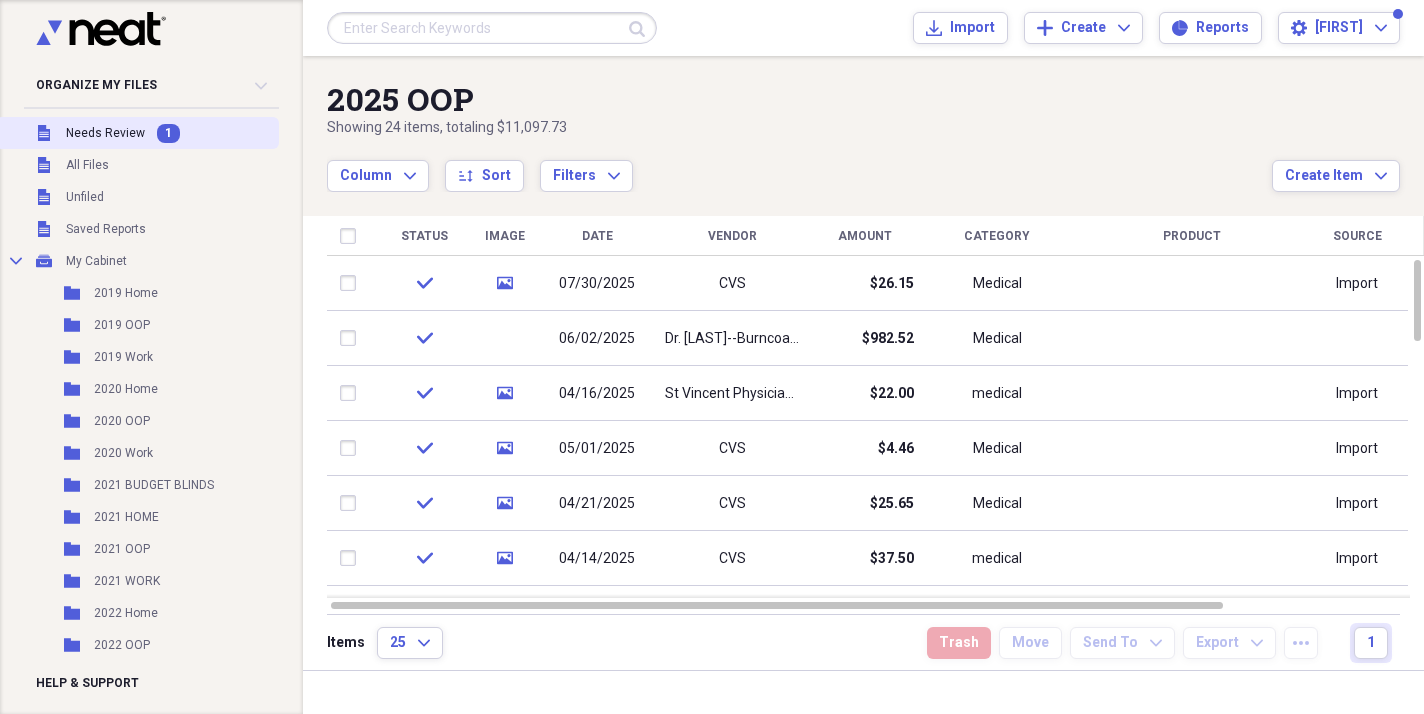 click on "Needs Review" at bounding box center [105, 133] 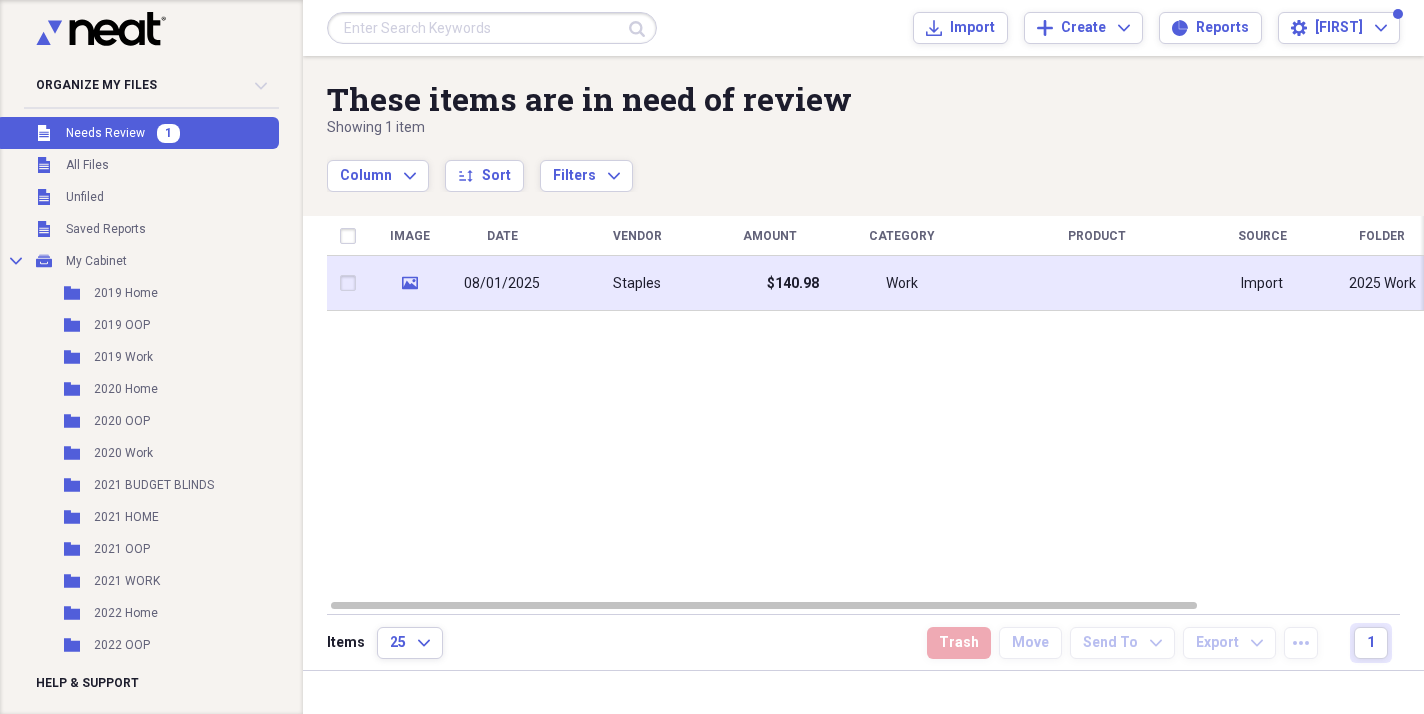 click on "08/01/2025" at bounding box center (502, 283) 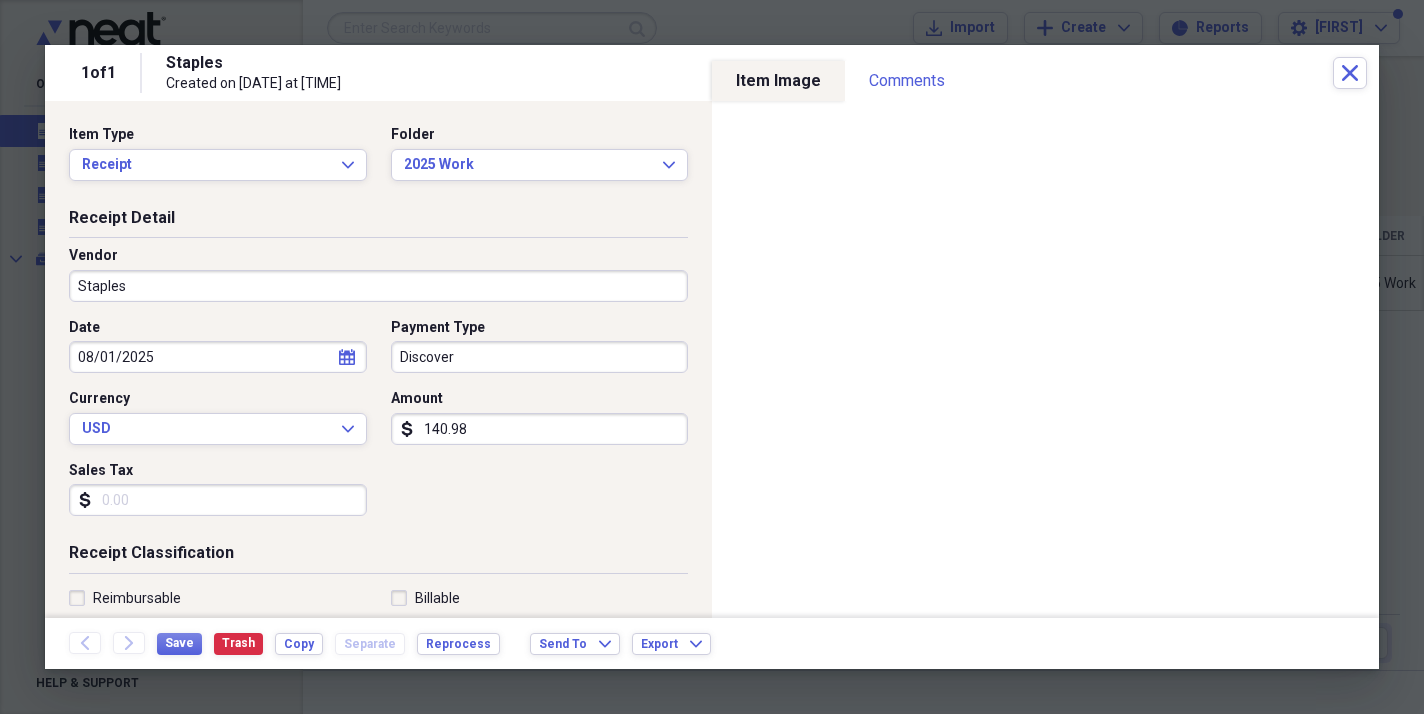 select on "7" 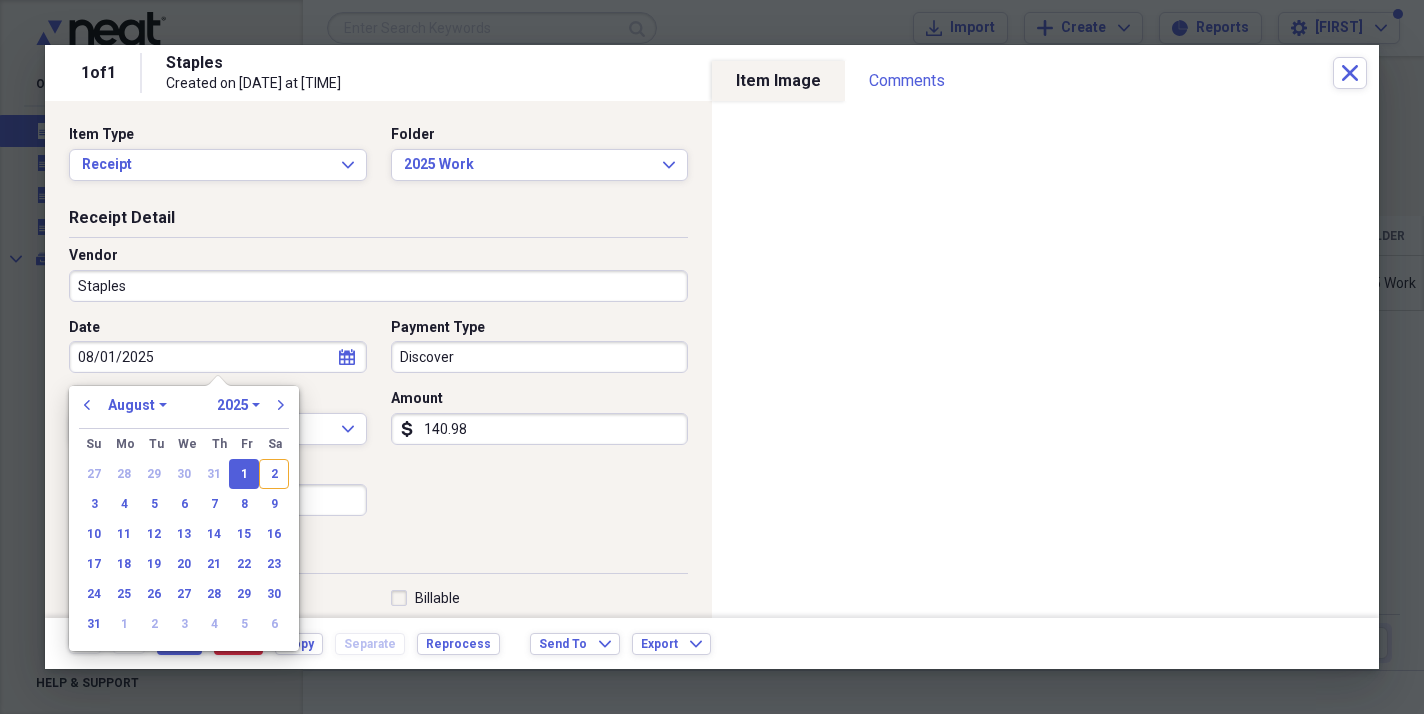 click on "08/01/2025" at bounding box center [218, 357] 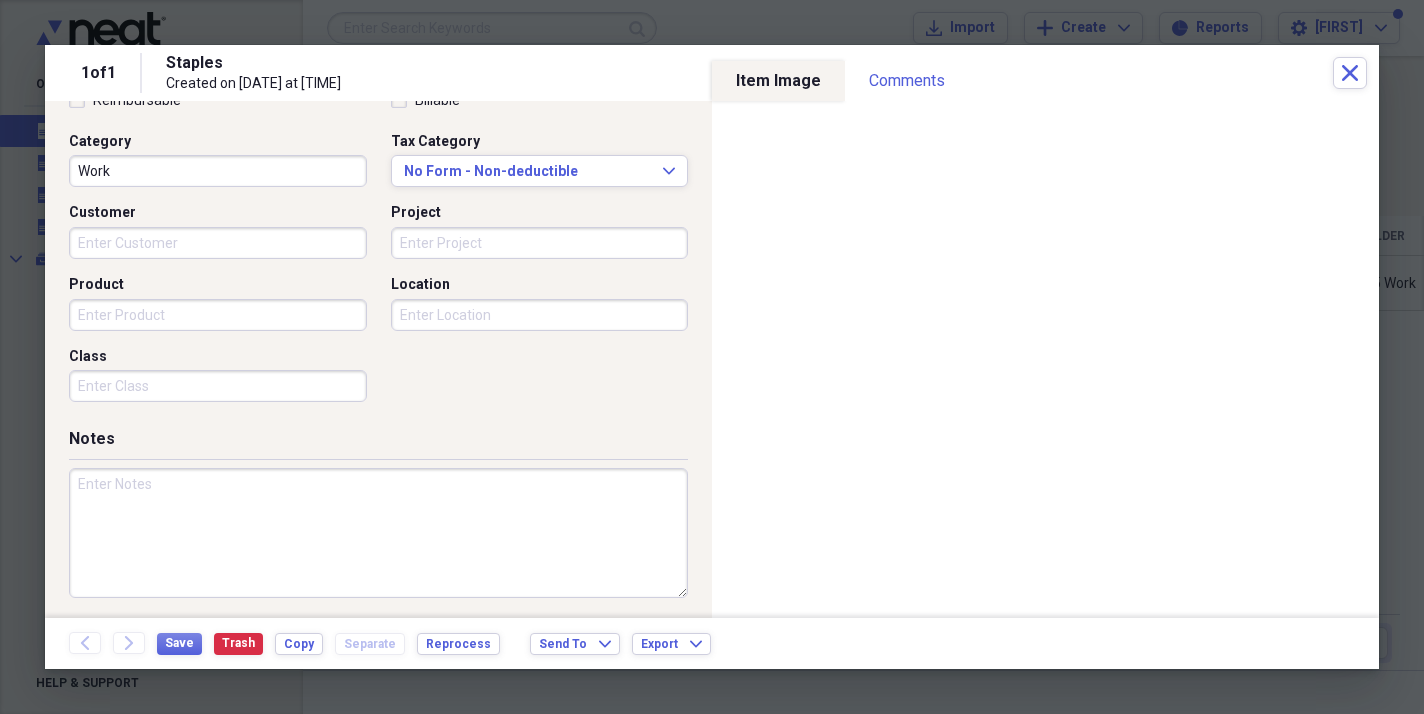 scroll, scrollTop: 497, scrollLeft: 0, axis: vertical 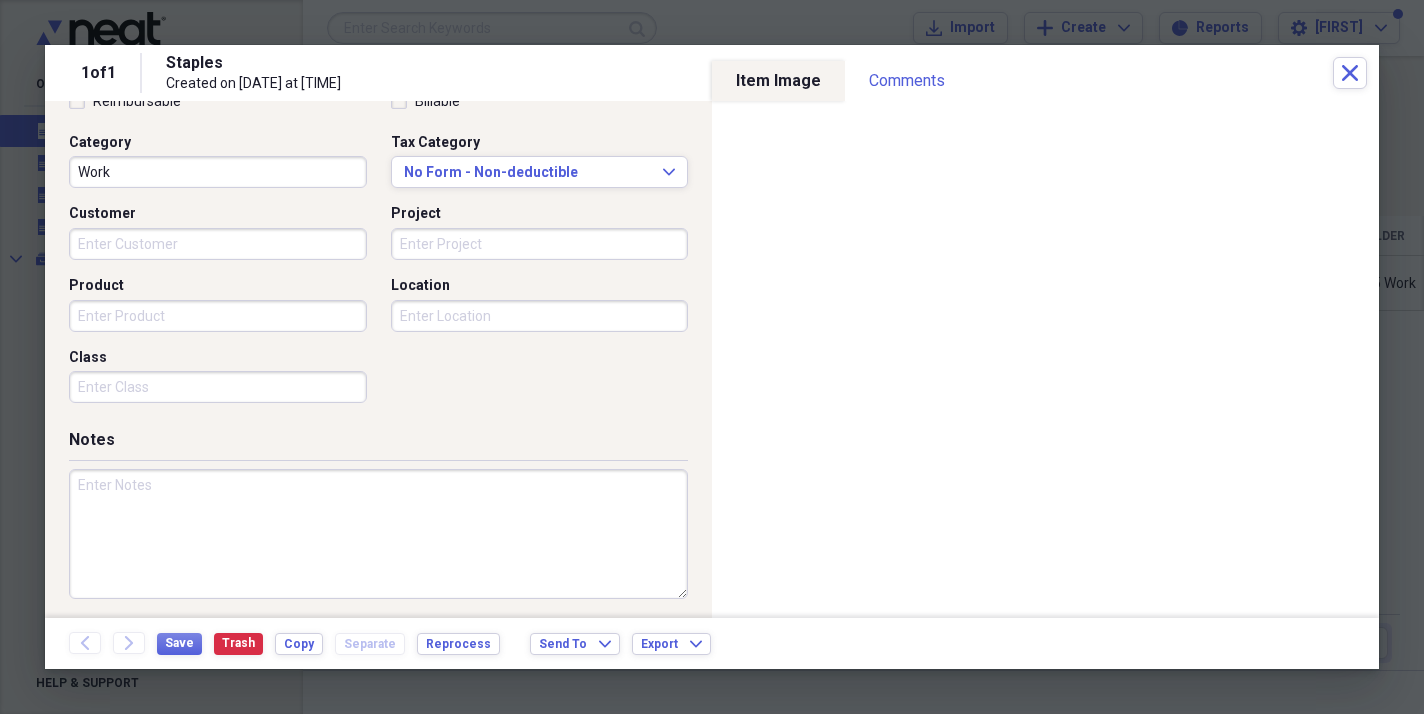 click at bounding box center [378, 534] 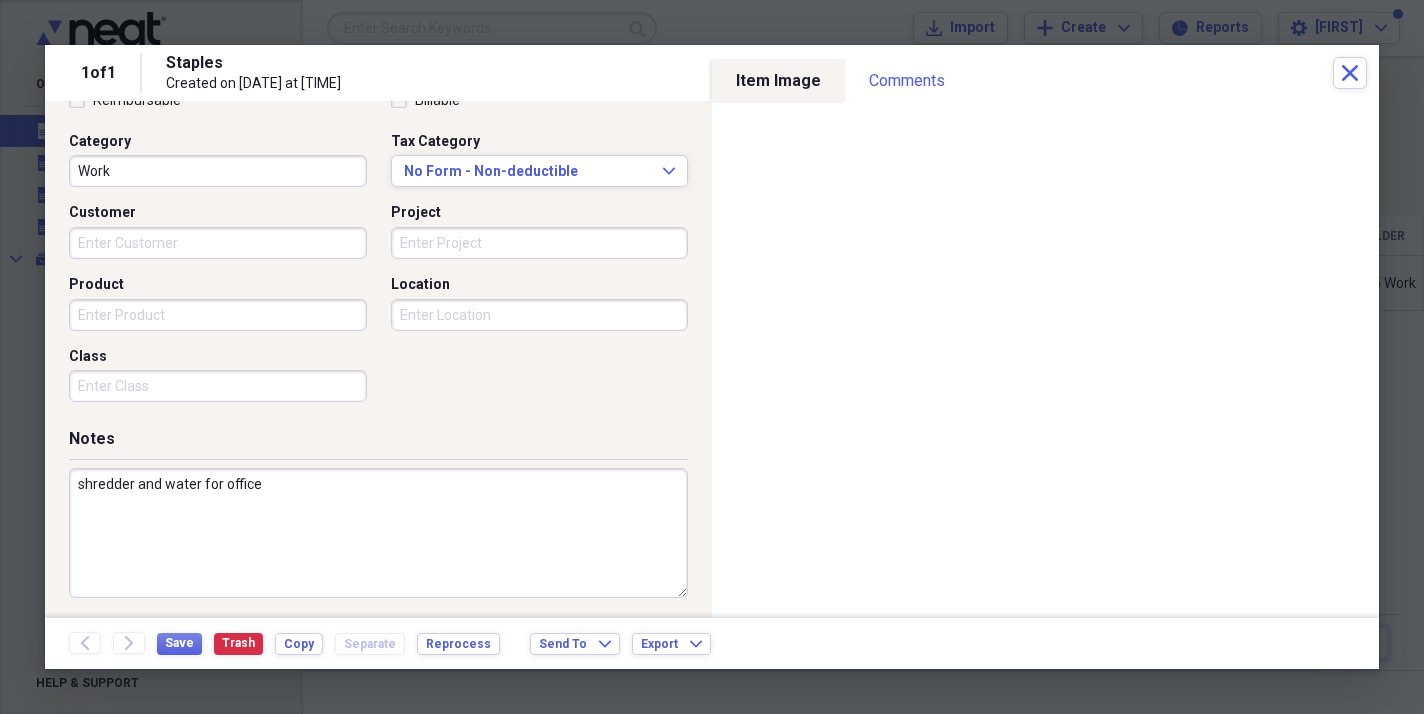 scroll, scrollTop: 497, scrollLeft: 0, axis: vertical 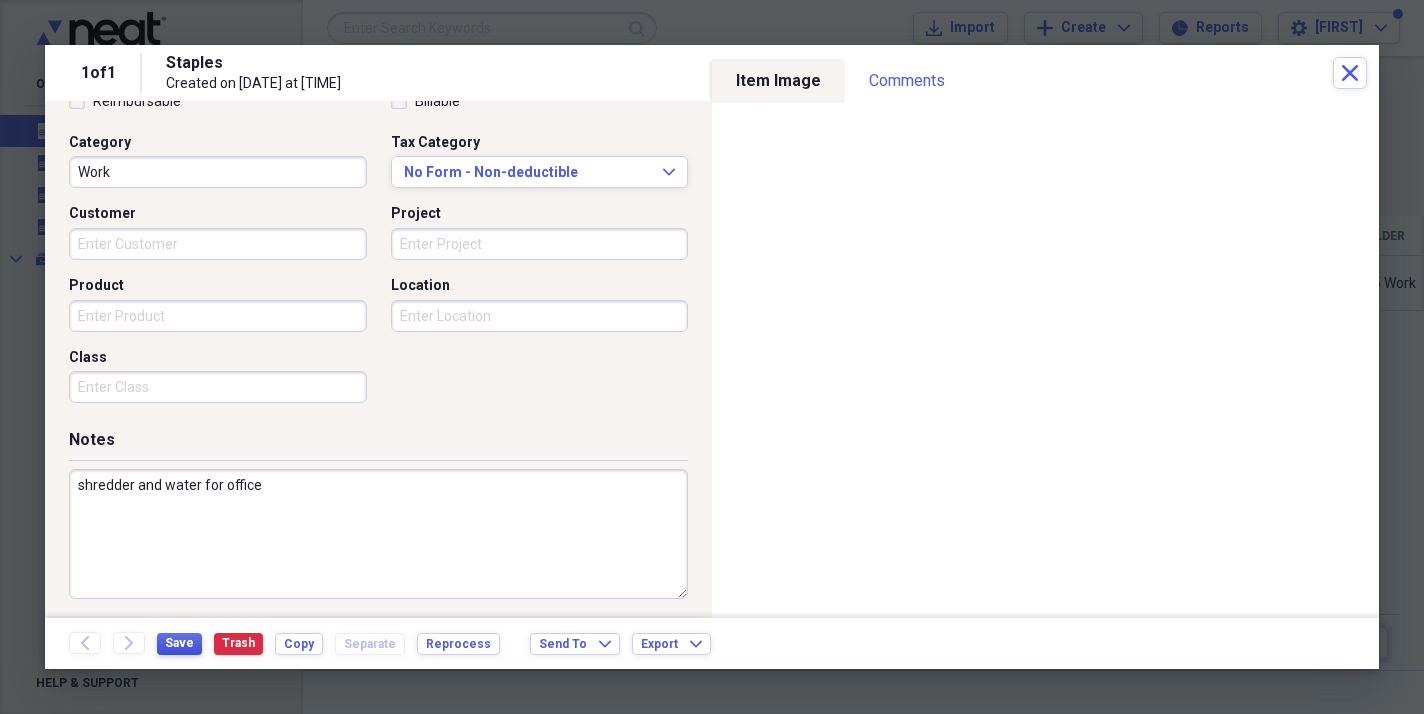 type on "shredder and water for office" 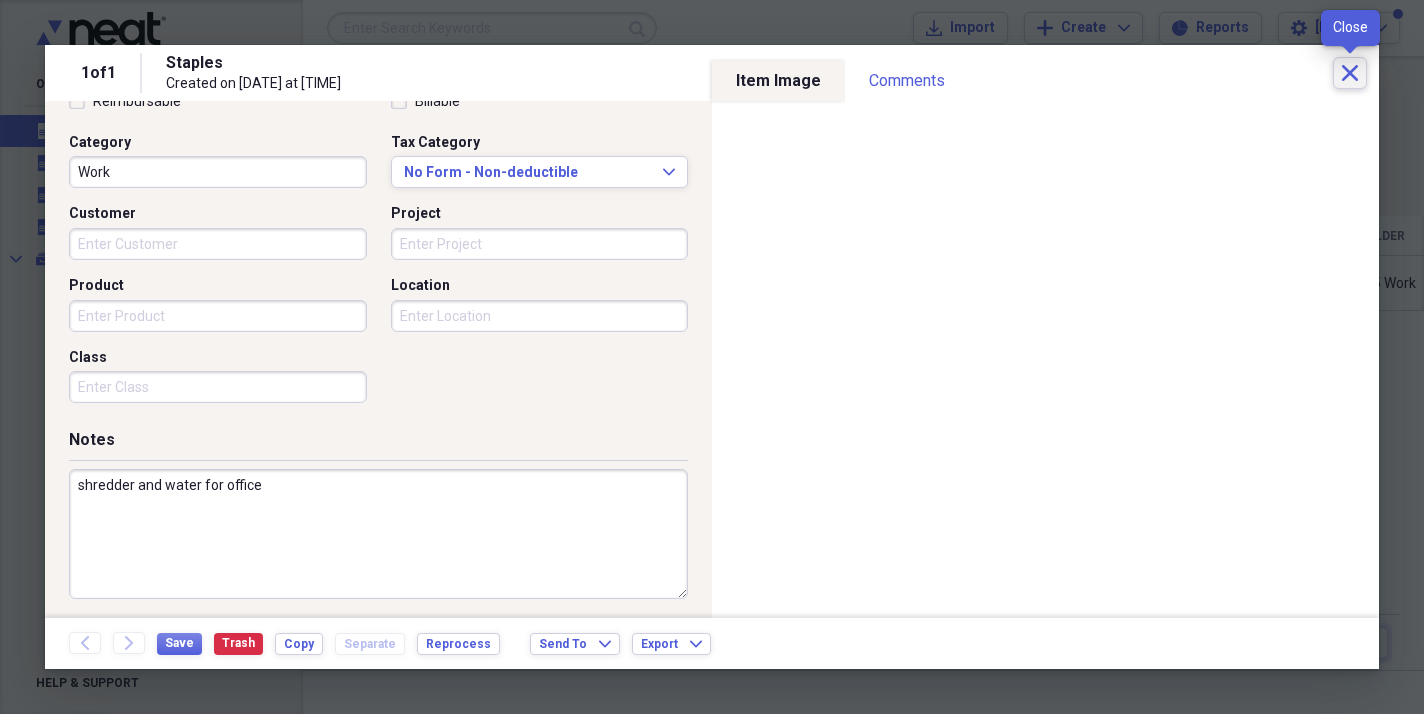 click 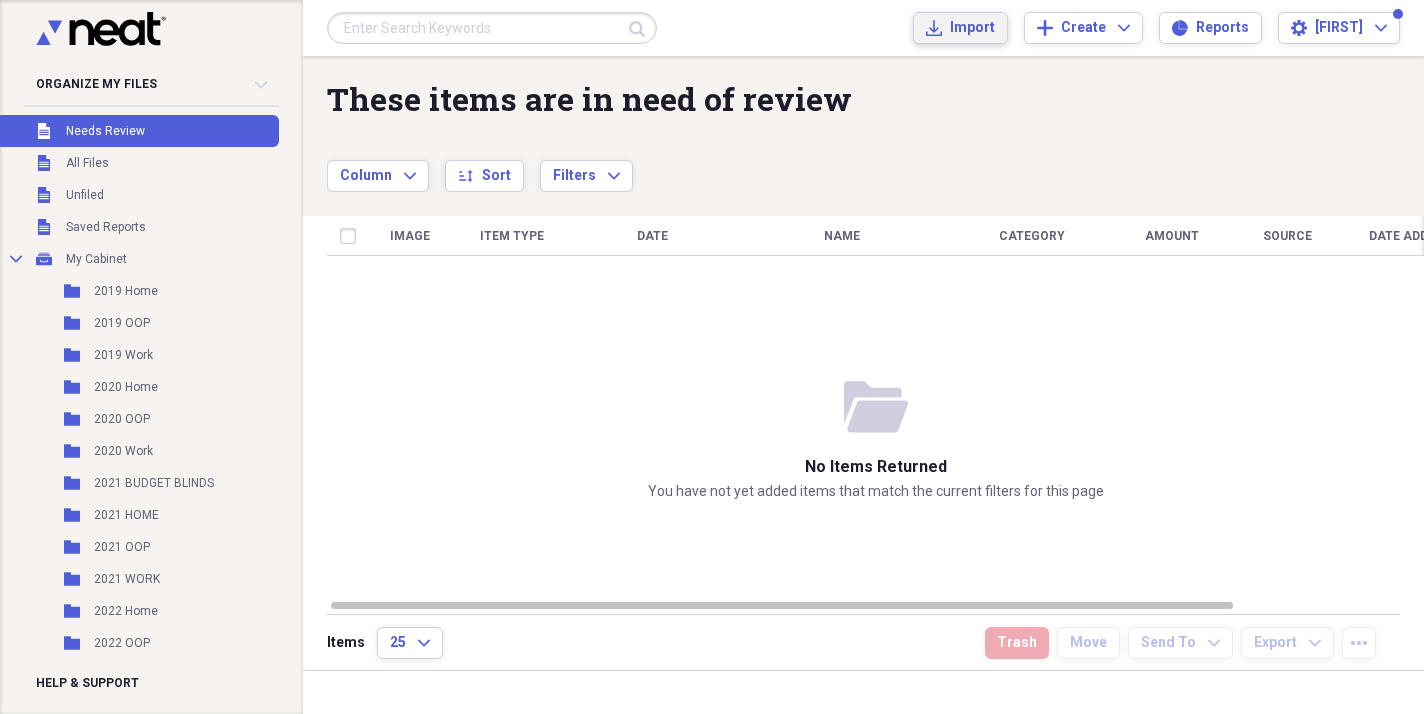 click on "Import" at bounding box center [972, 28] 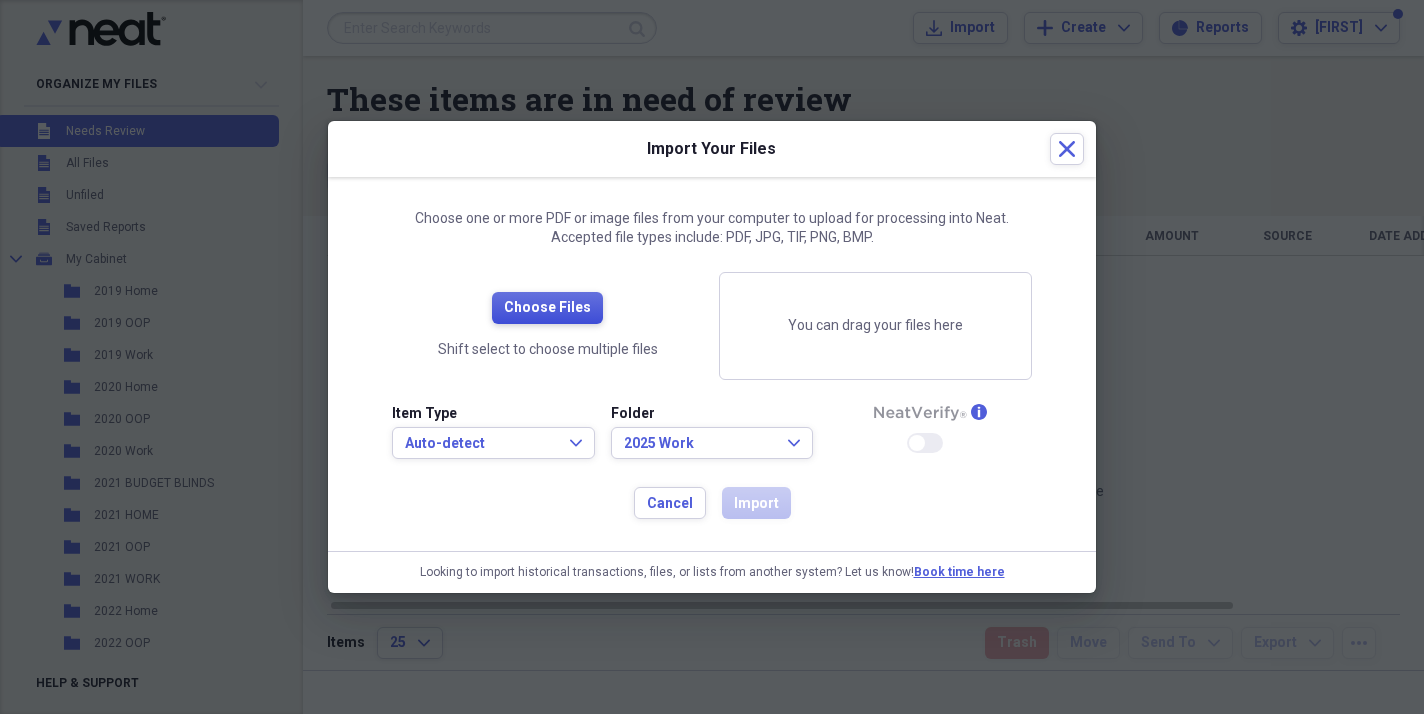 click on "Choose Files" at bounding box center (547, 308) 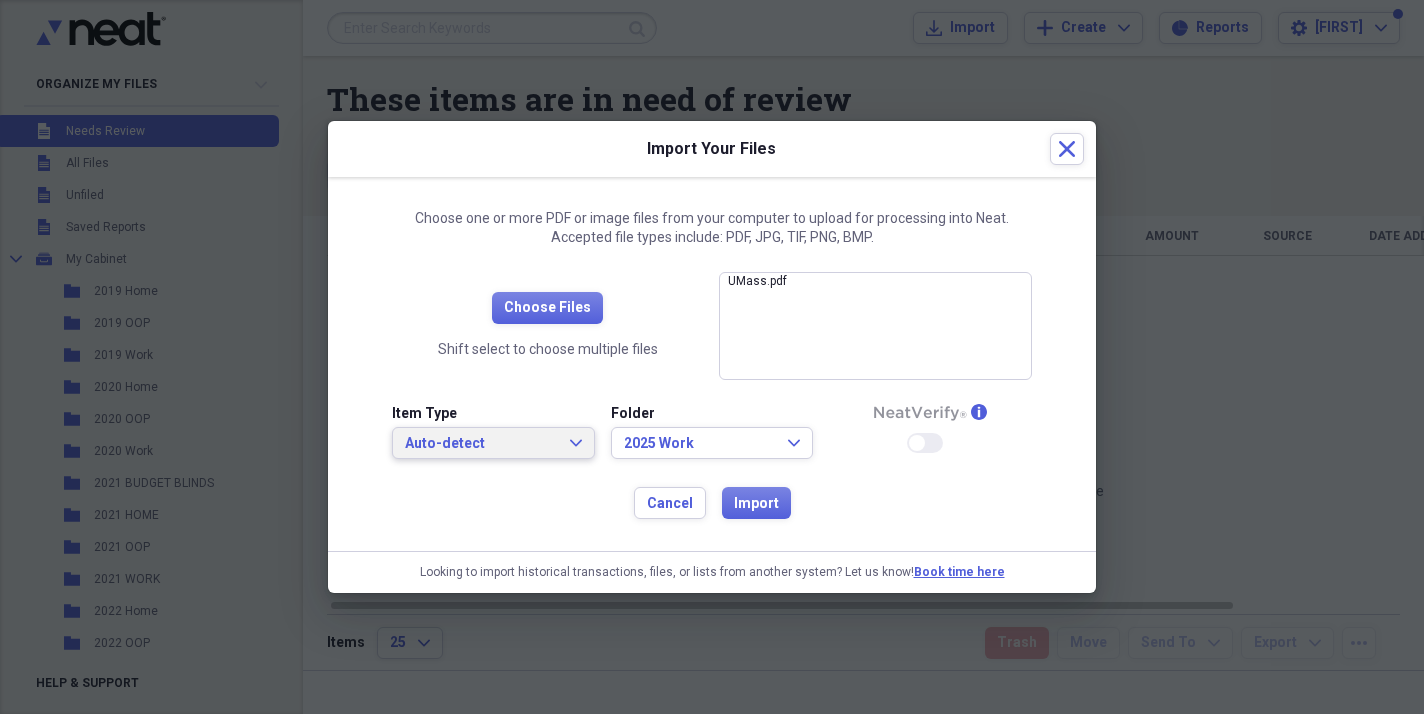 click on "Auto-detect" at bounding box center [481, 444] 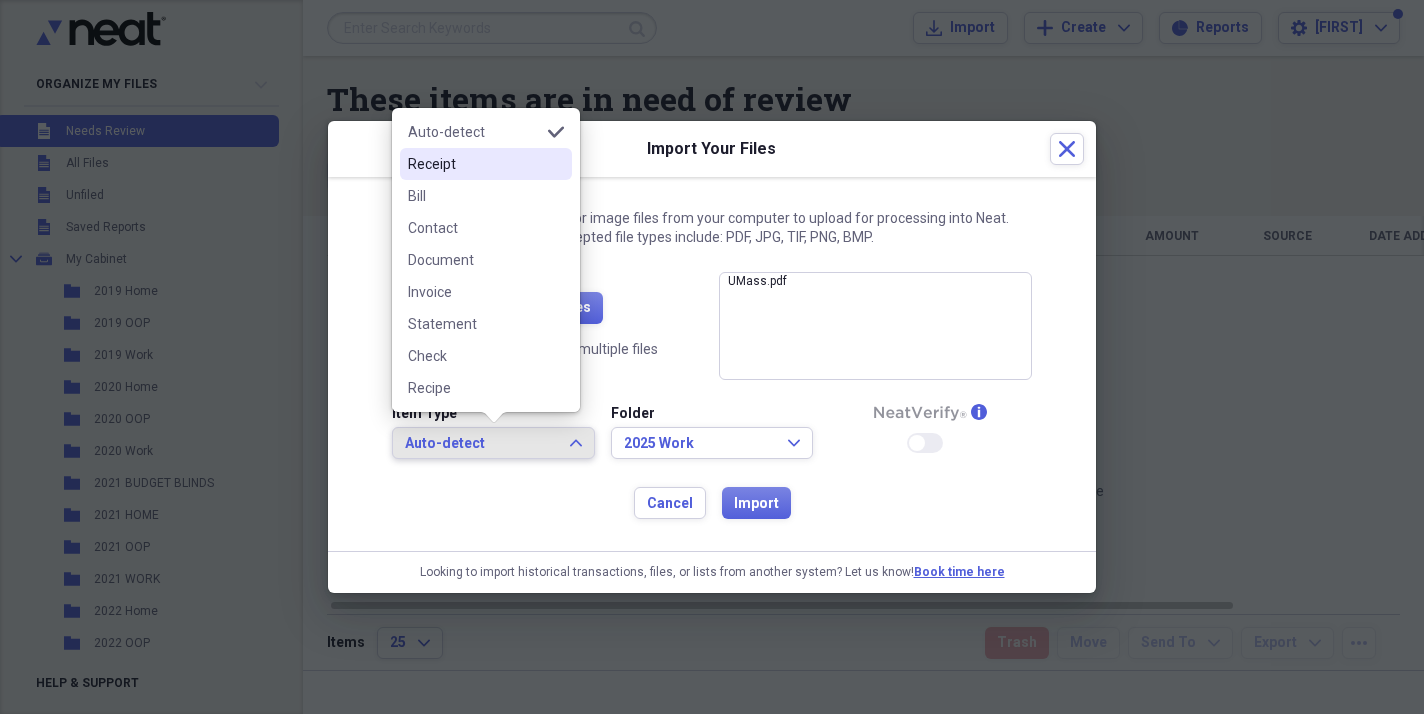 click on "Receipt" at bounding box center [474, 164] 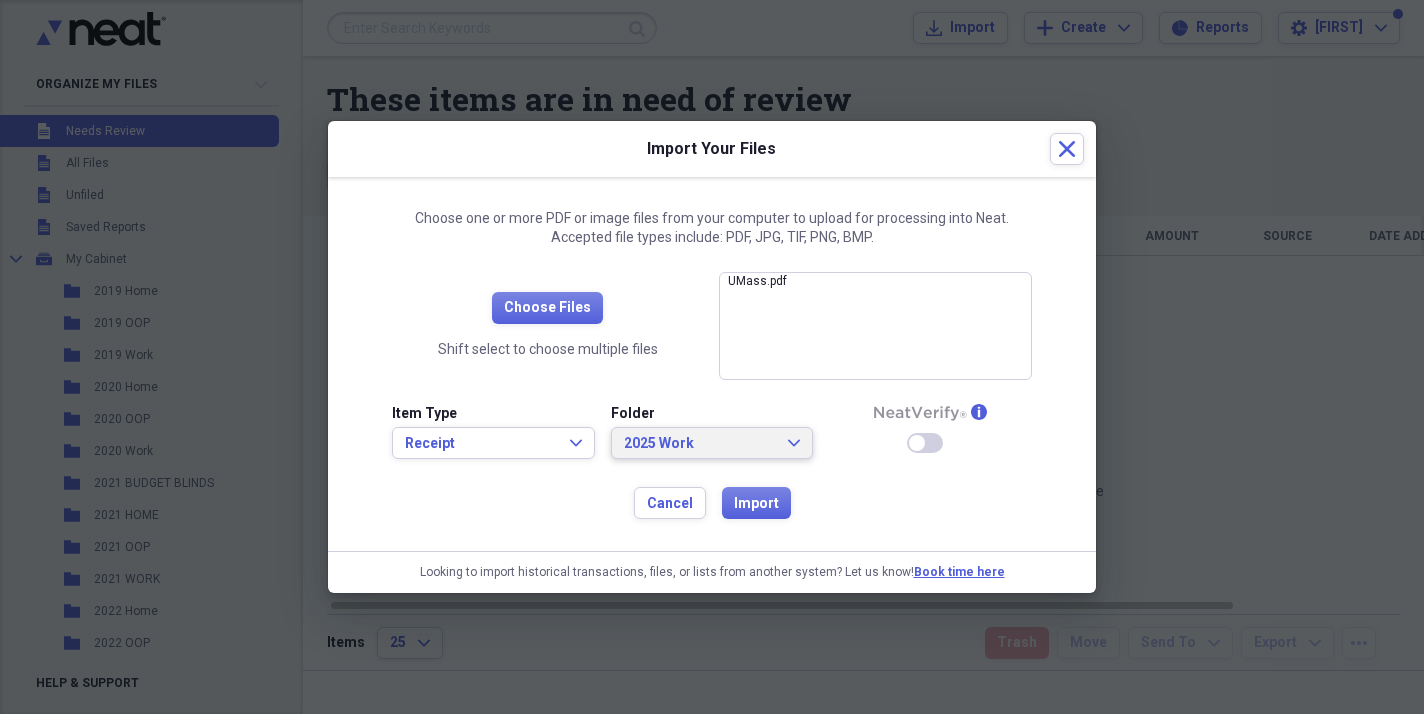 click on "2025 Work" at bounding box center [700, 444] 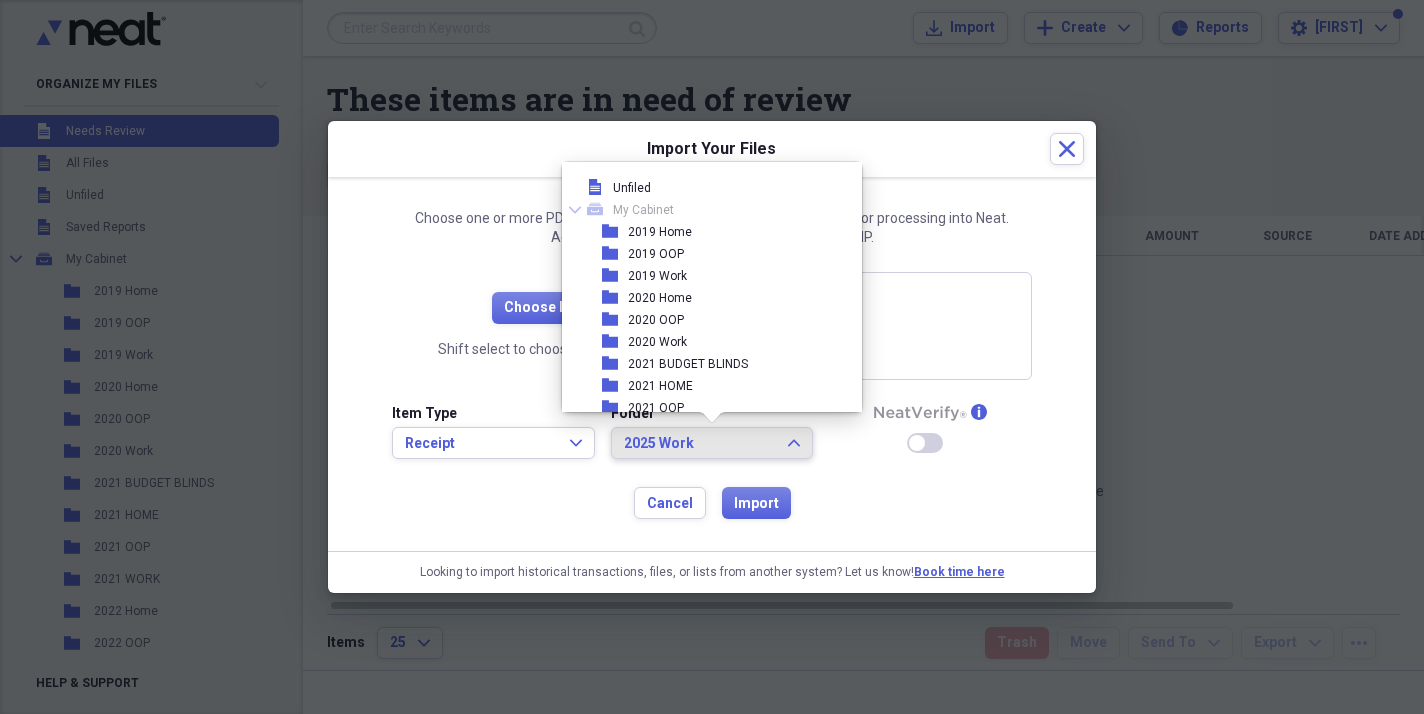 scroll, scrollTop: 315, scrollLeft: 0, axis: vertical 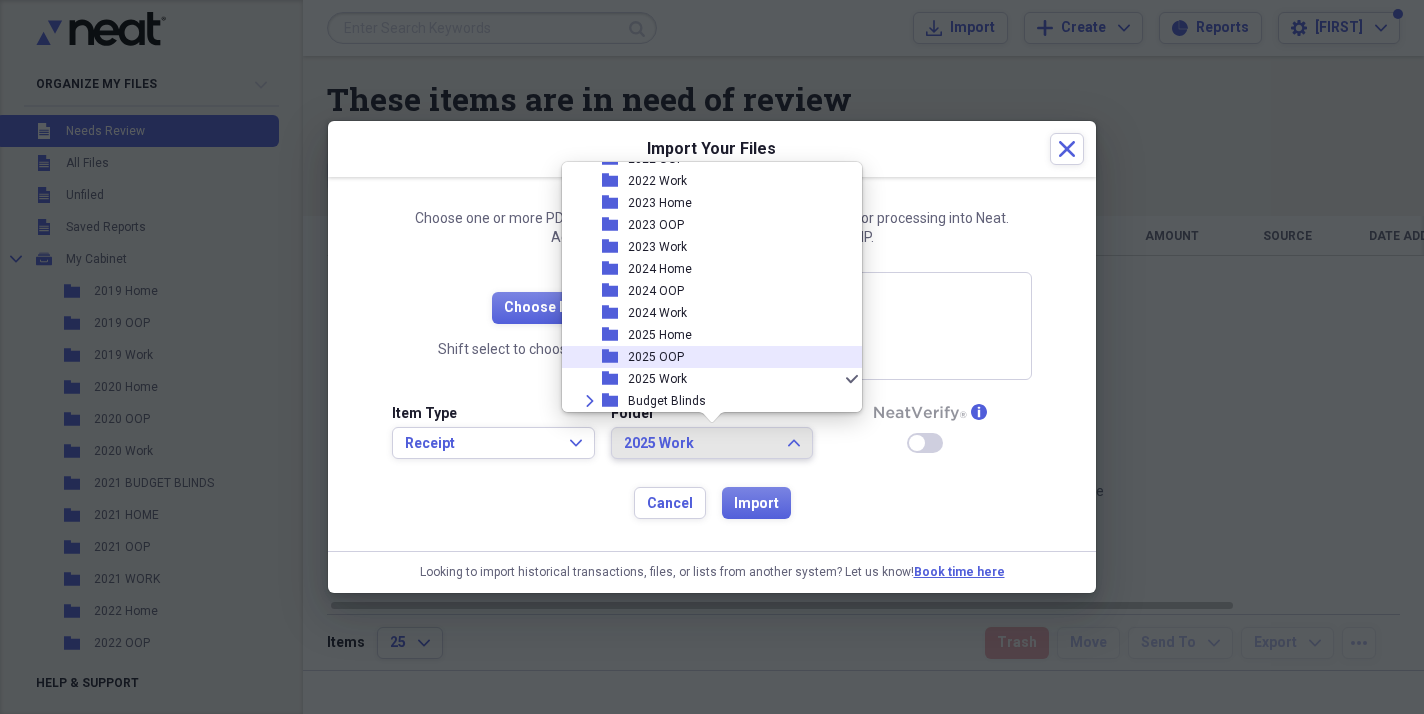 click on "2025 OOP" at bounding box center [656, 357] 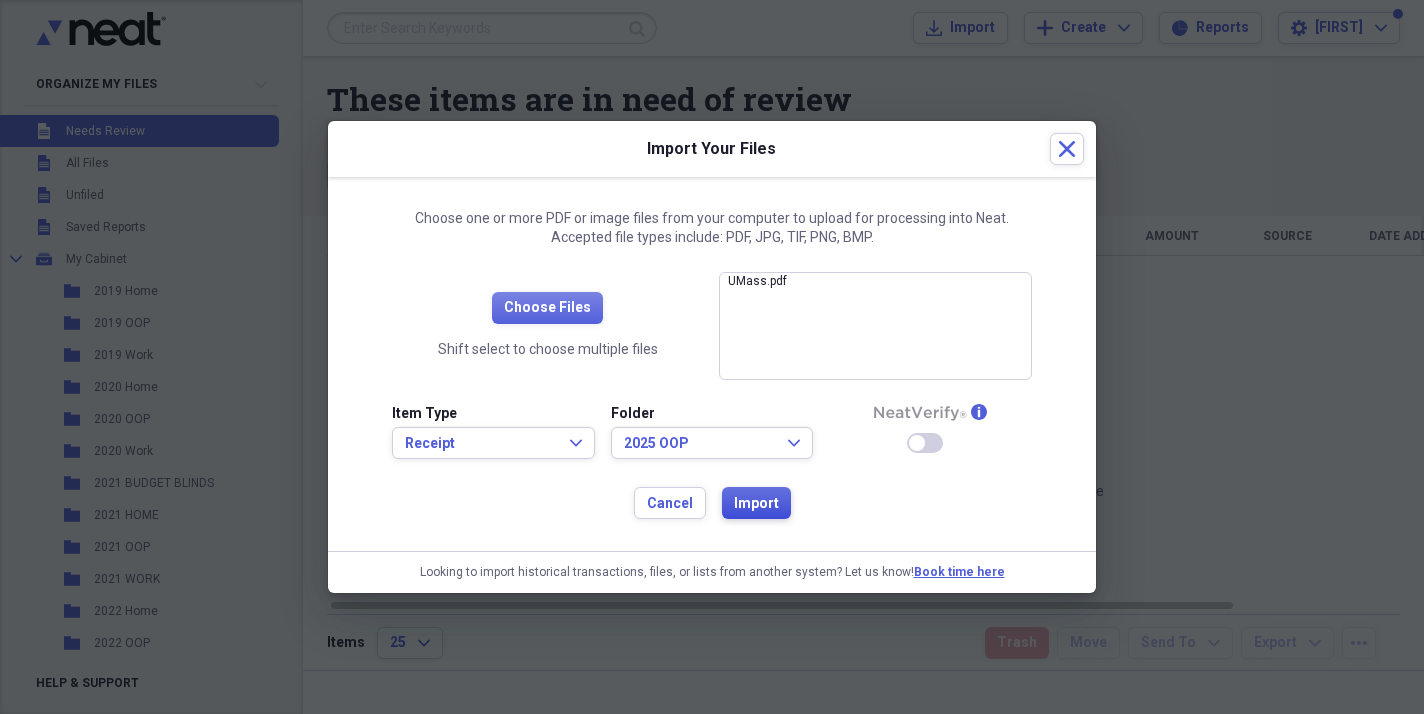 click on "Import" at bounding box center [756, 504] 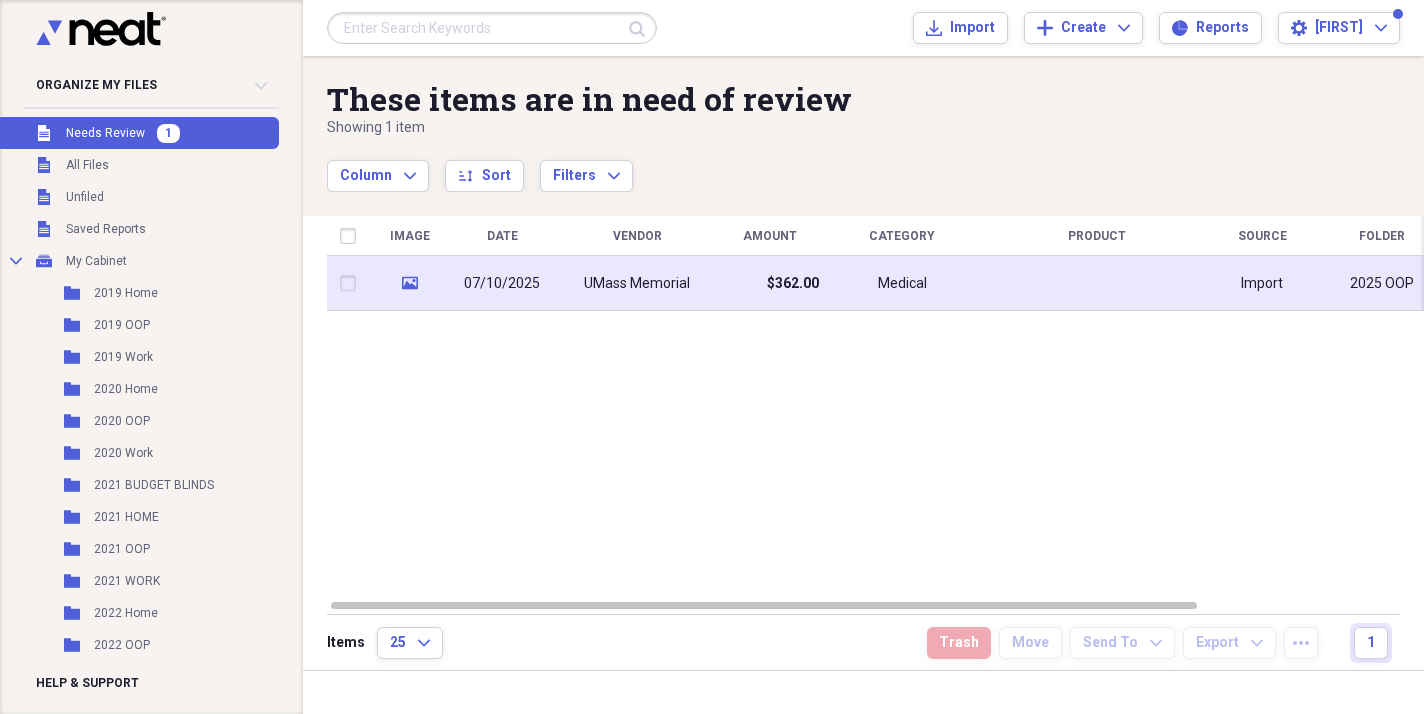 click on "07/10/2025" at bounding box center [502, 284] 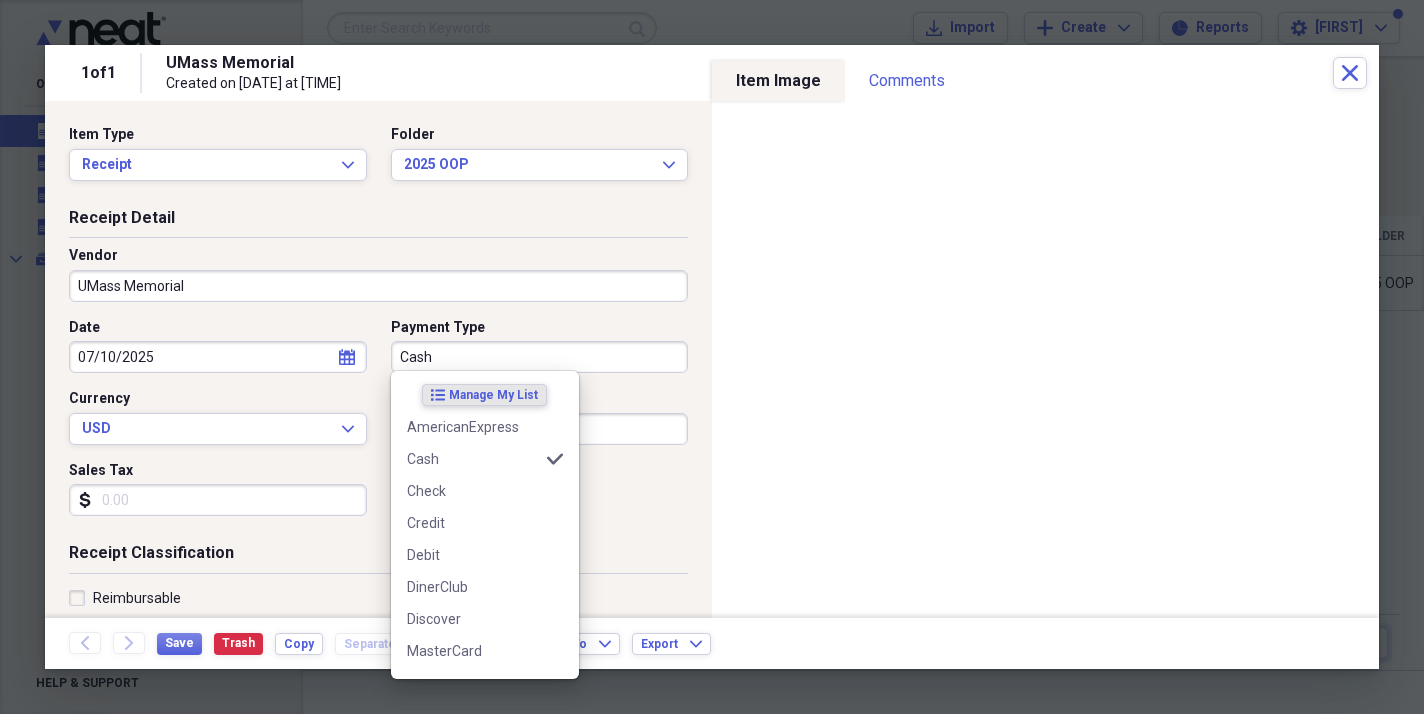 click on "Cash" at bounding box center (540, 357) 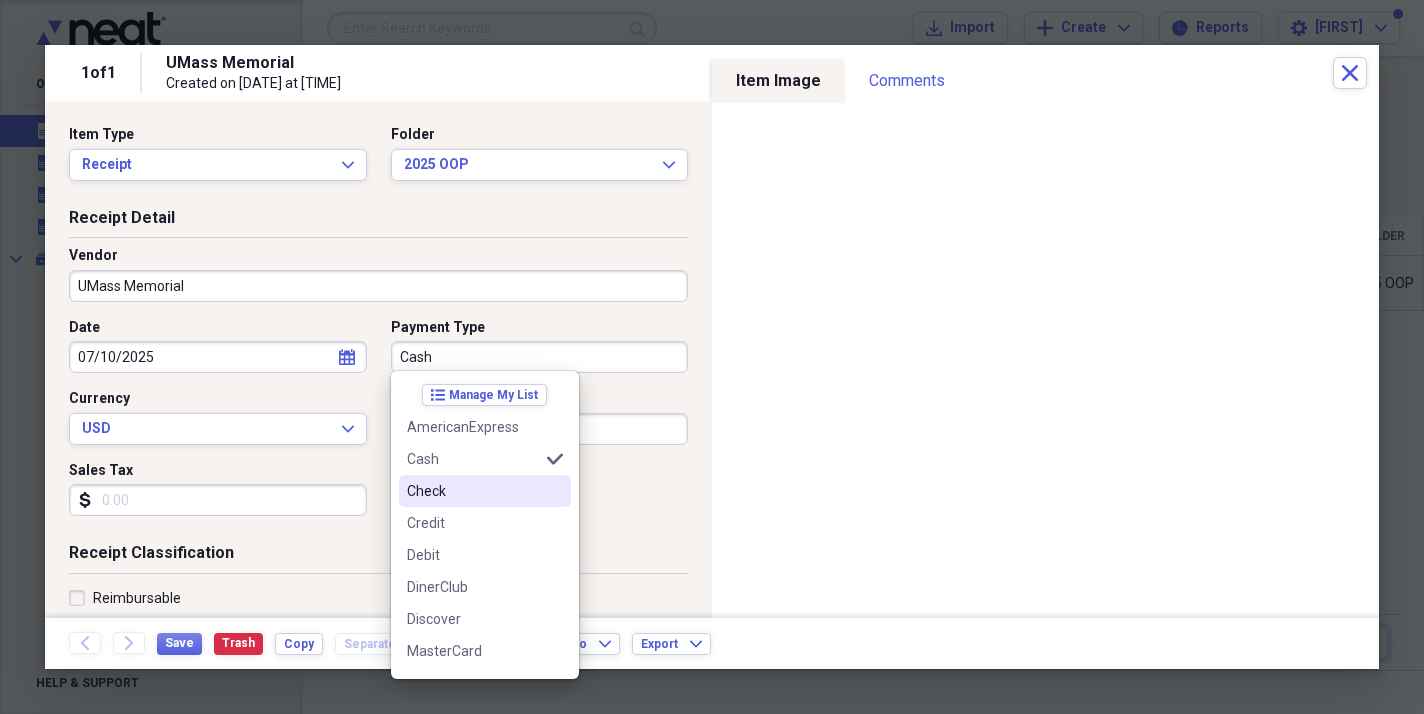 click on "Check" at bounding box center [473, 491] 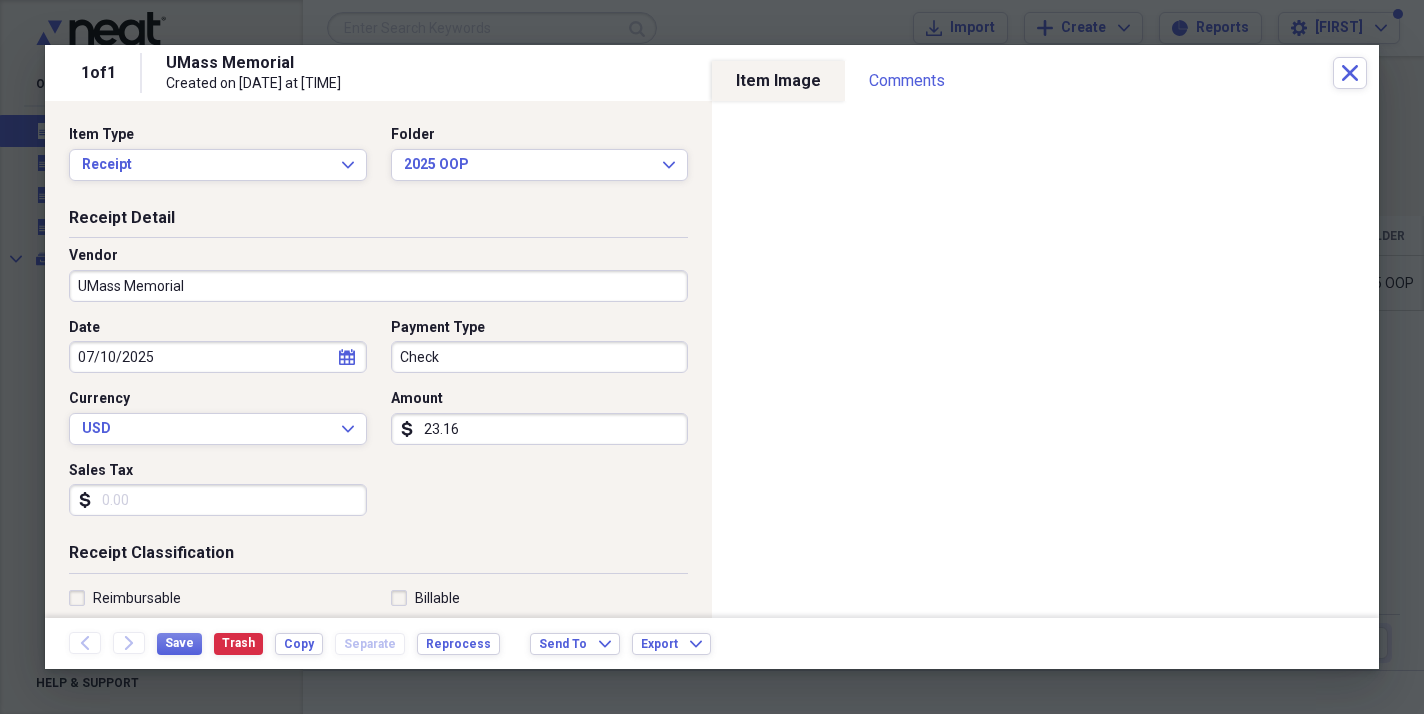 type on "231.68" 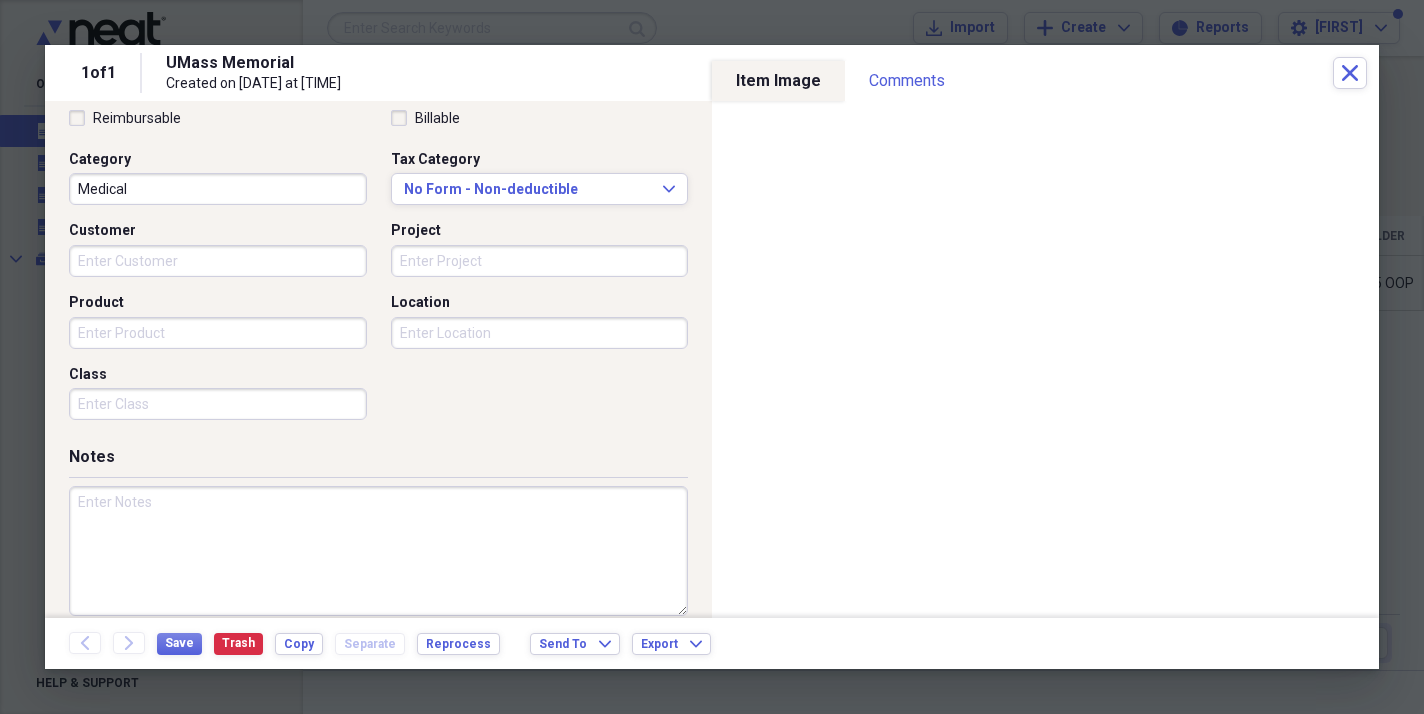 scroll, scrollTop: 485, scrollLeft: 0, axis: vertical 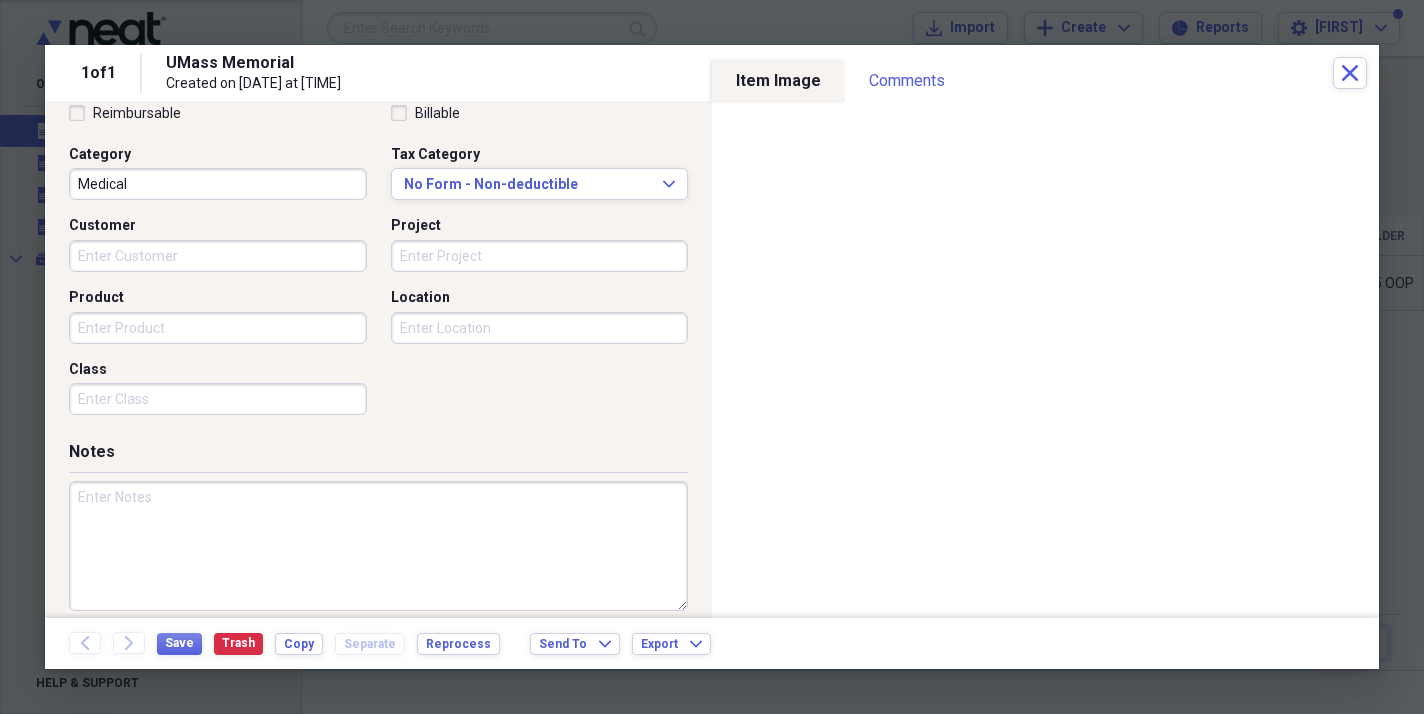 click at bounding box center (378, 546) 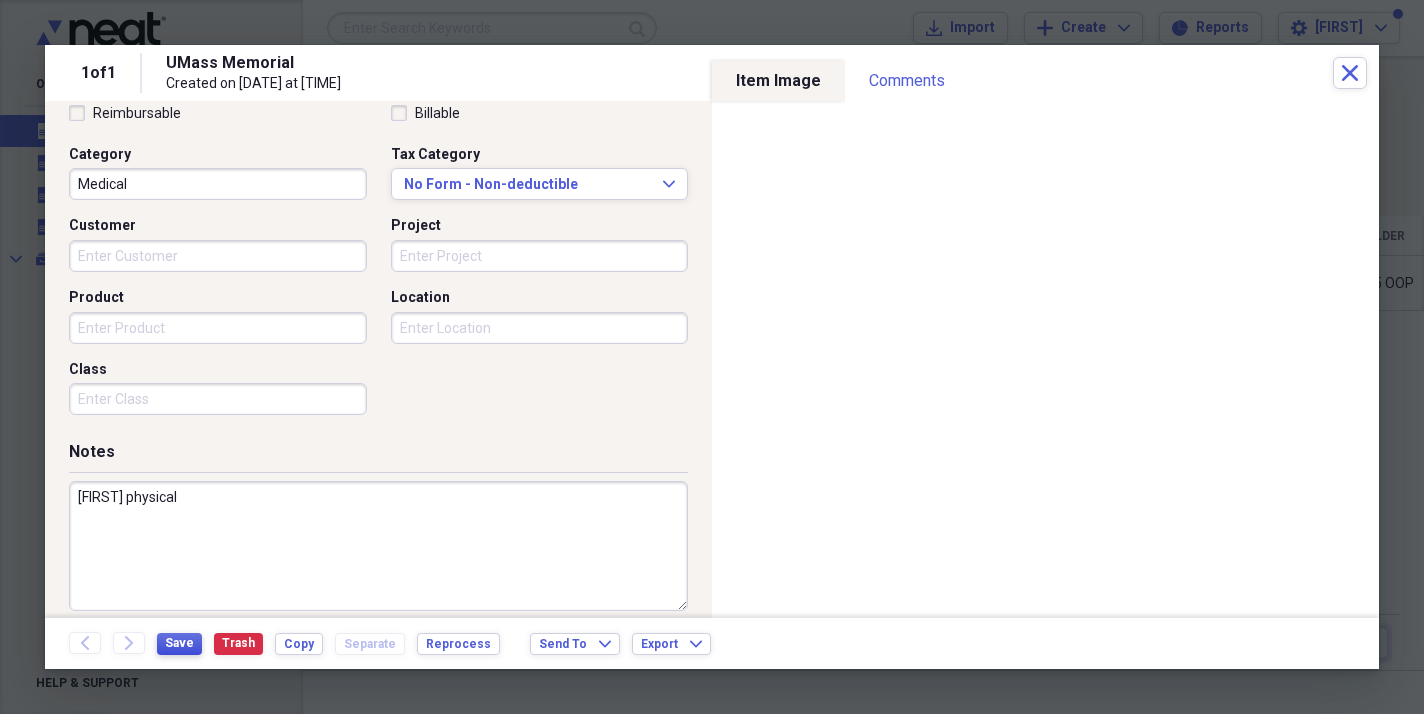 type on "[FIRST] physical" 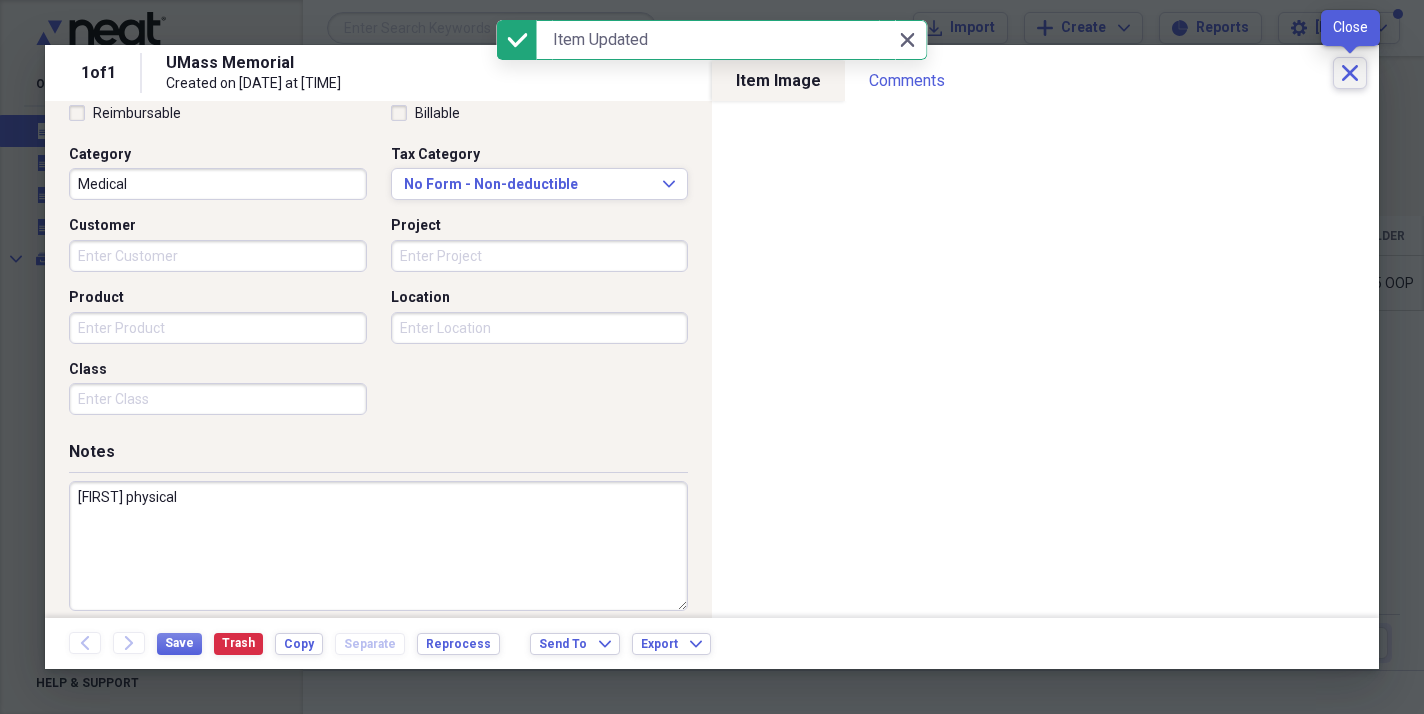 click on "Close" 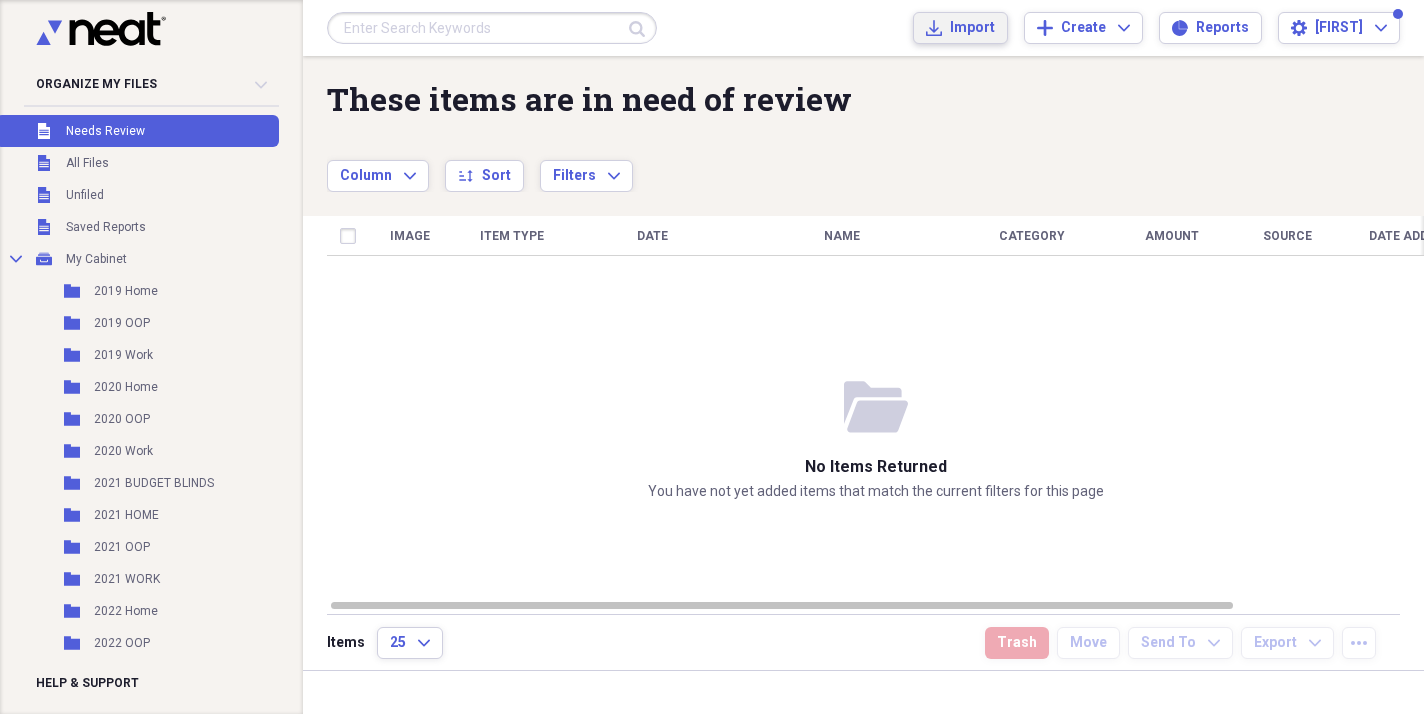 click on "Import Import" at bounding box center [960, 28] 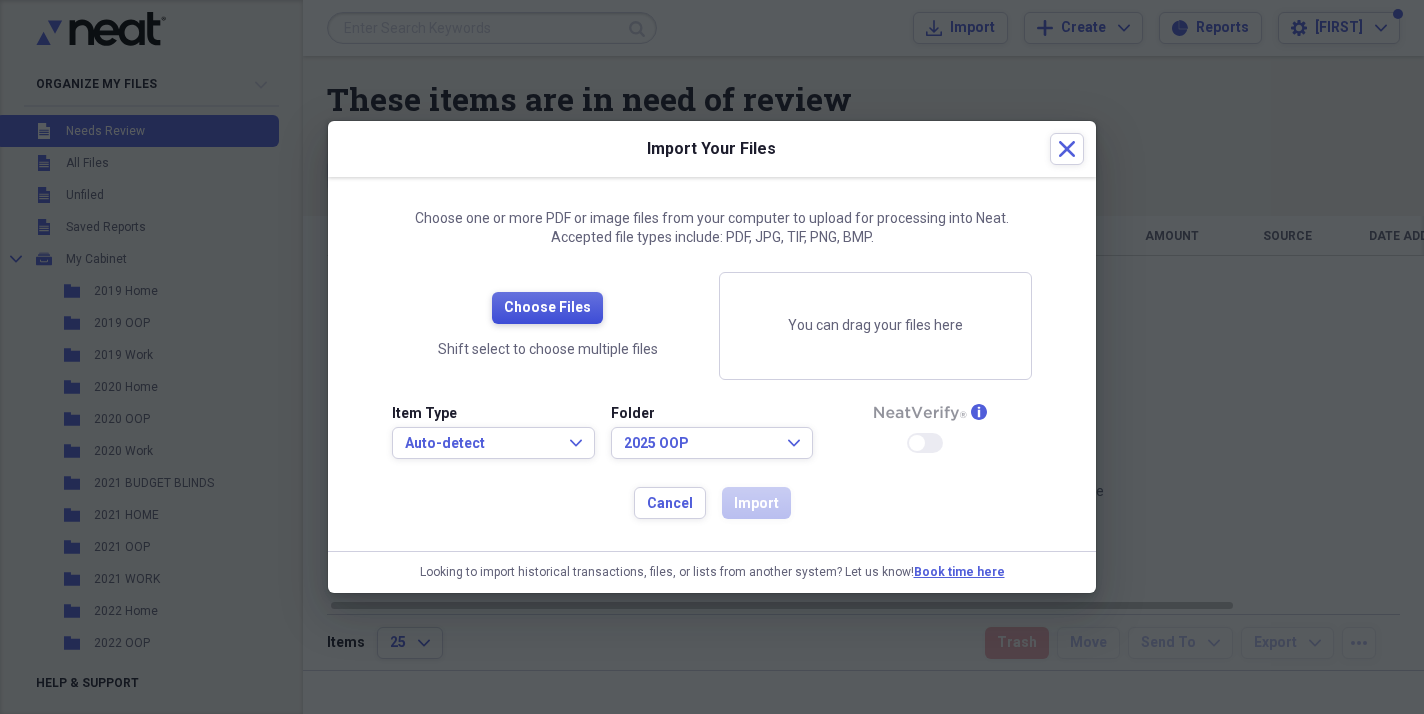 click on "Choose Files" at bounding box center [547, 308] 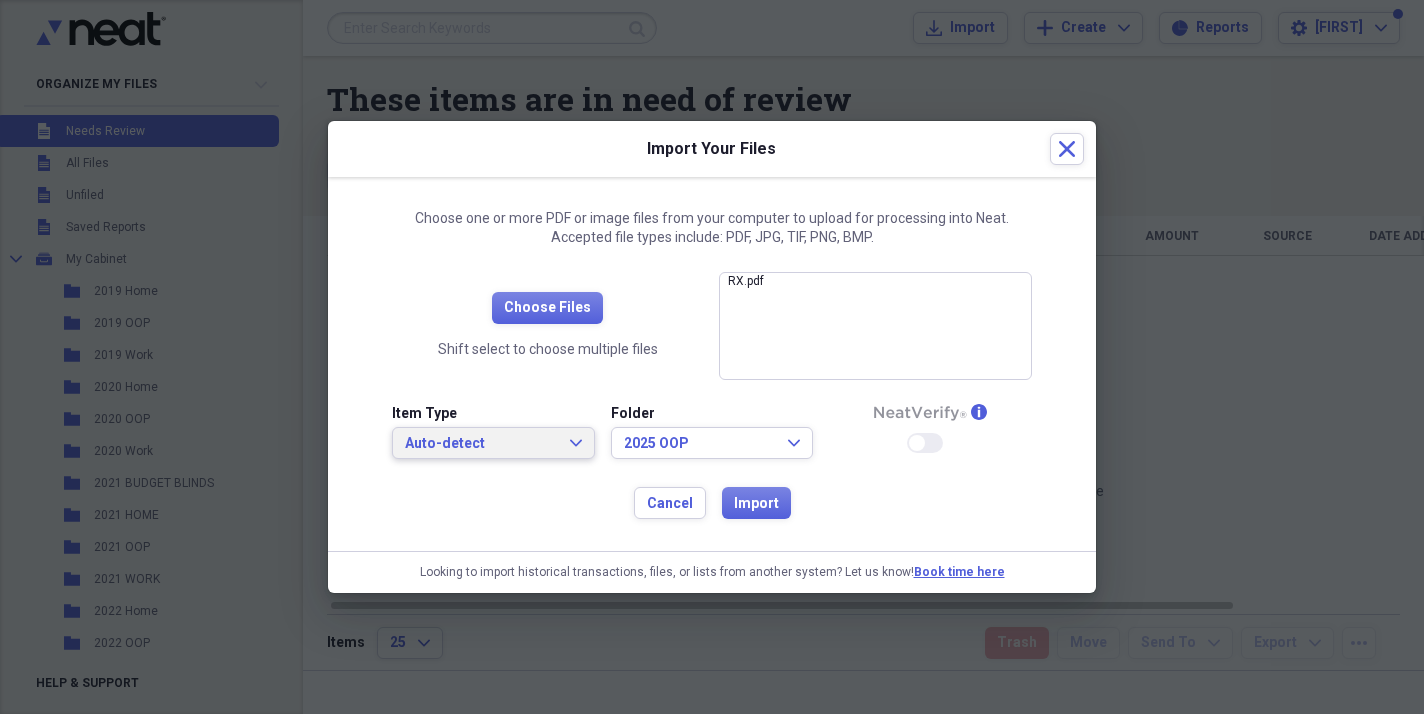 click on "Auto-detect" at bounding box center (481, 444) 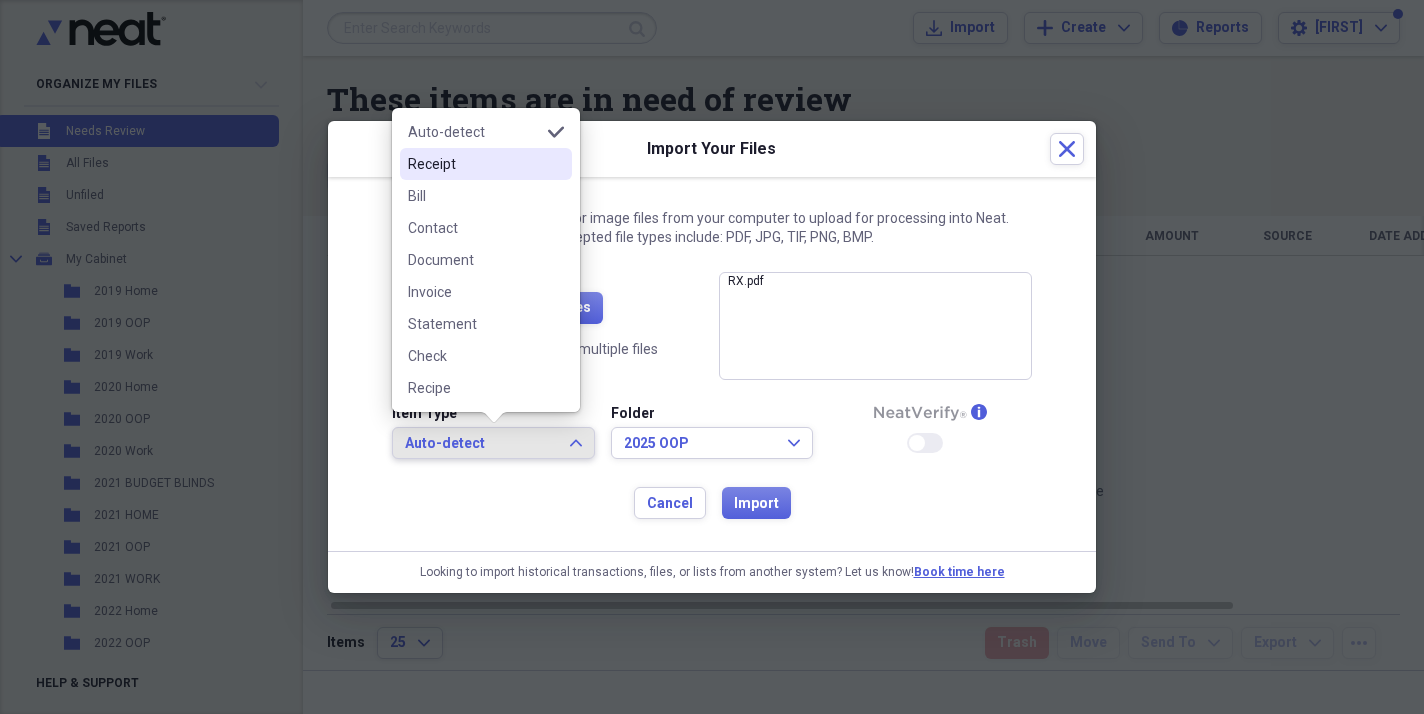 click on "Receipt" at bounding box center (486, 164) 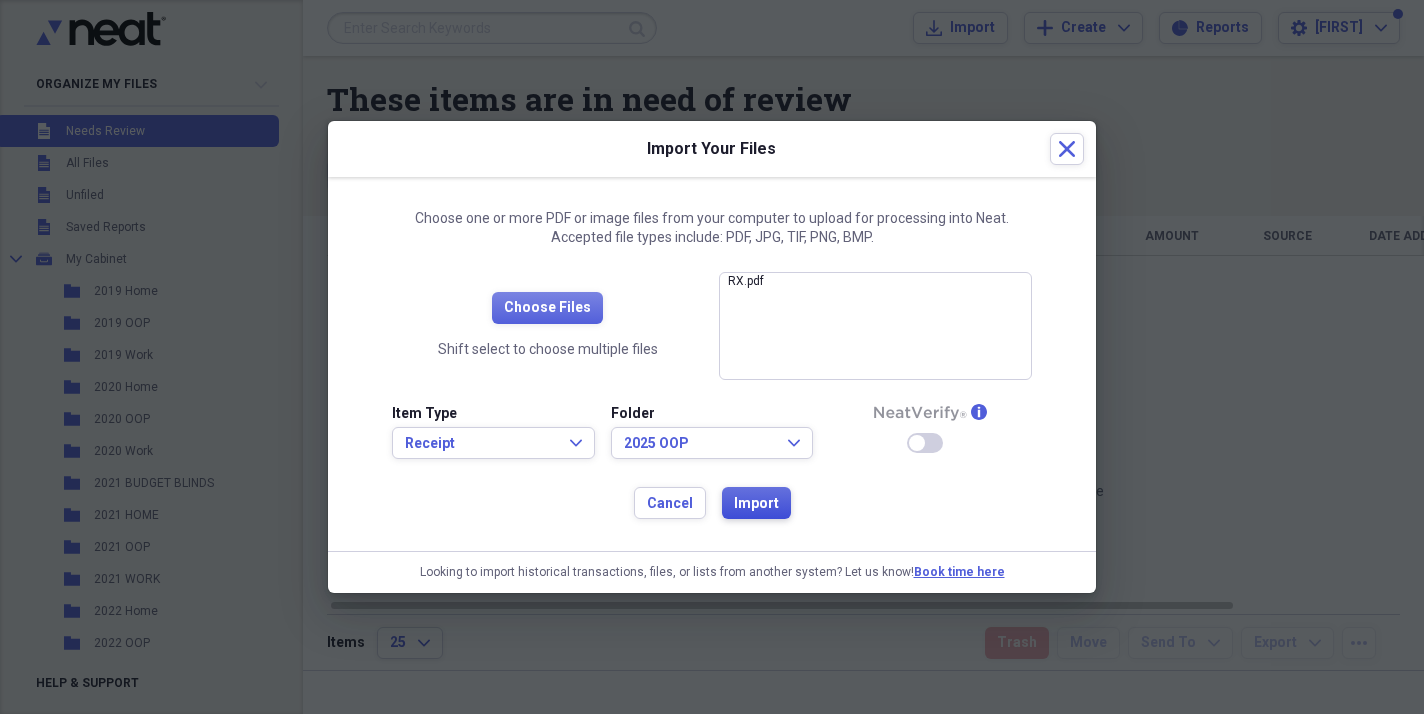 click on "Import" at bounding box center [756, 504] 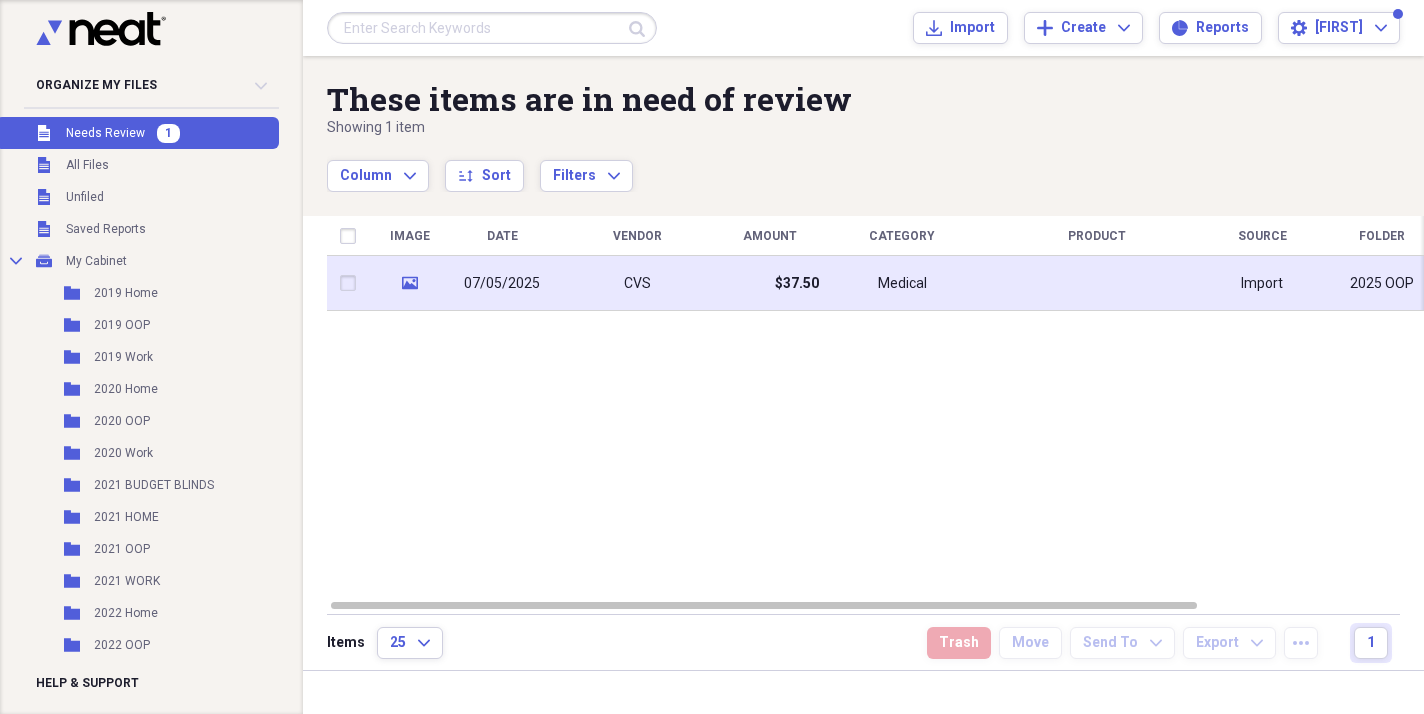 click on "07/05/2025" at bounding box center (502, 284) 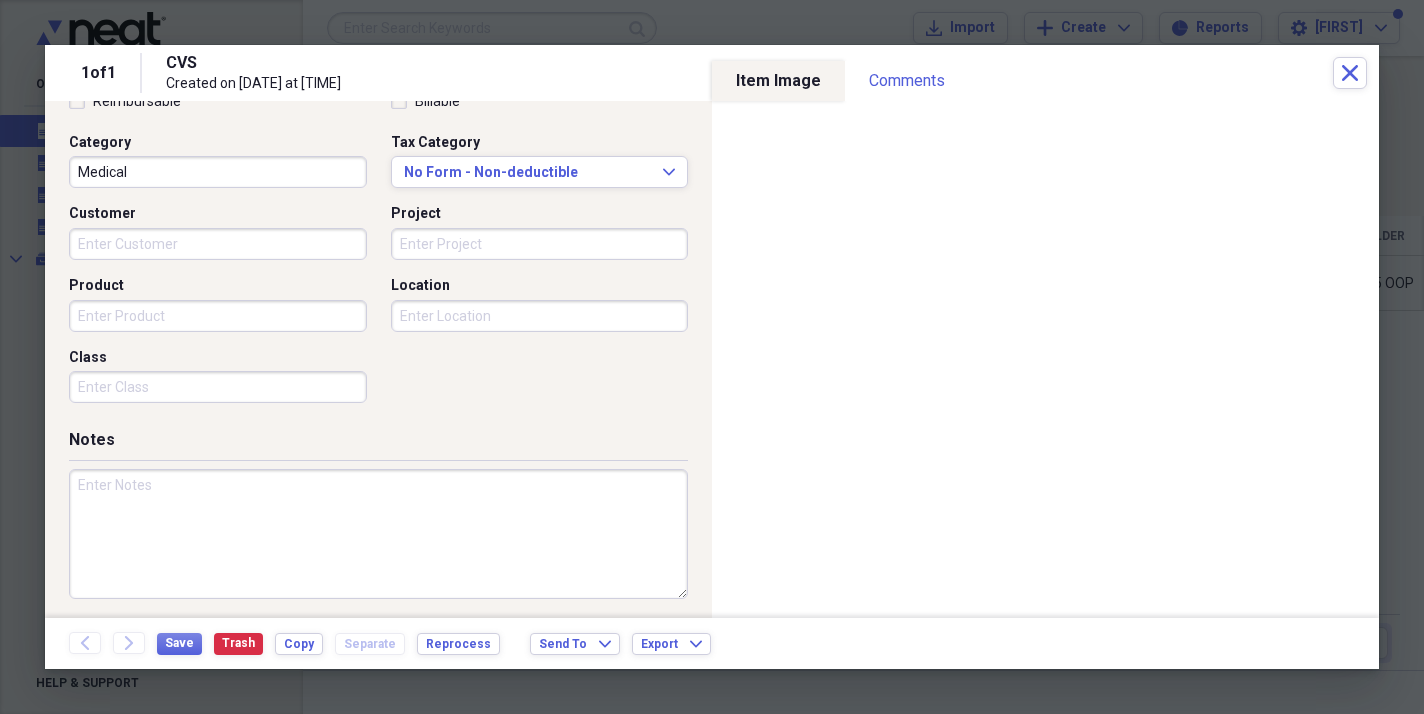 scroll, scrollTop: 496, scrollLeft: 0, axis: vertical 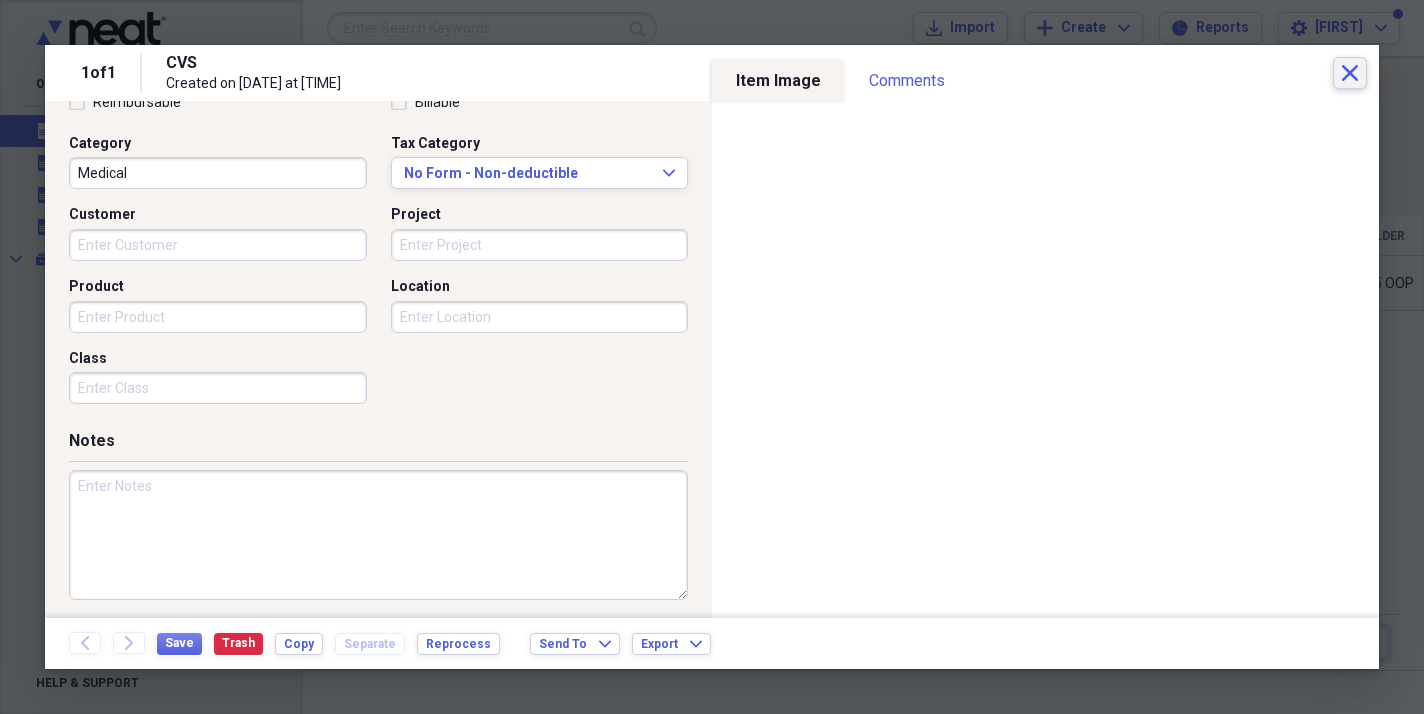 click on "Close" 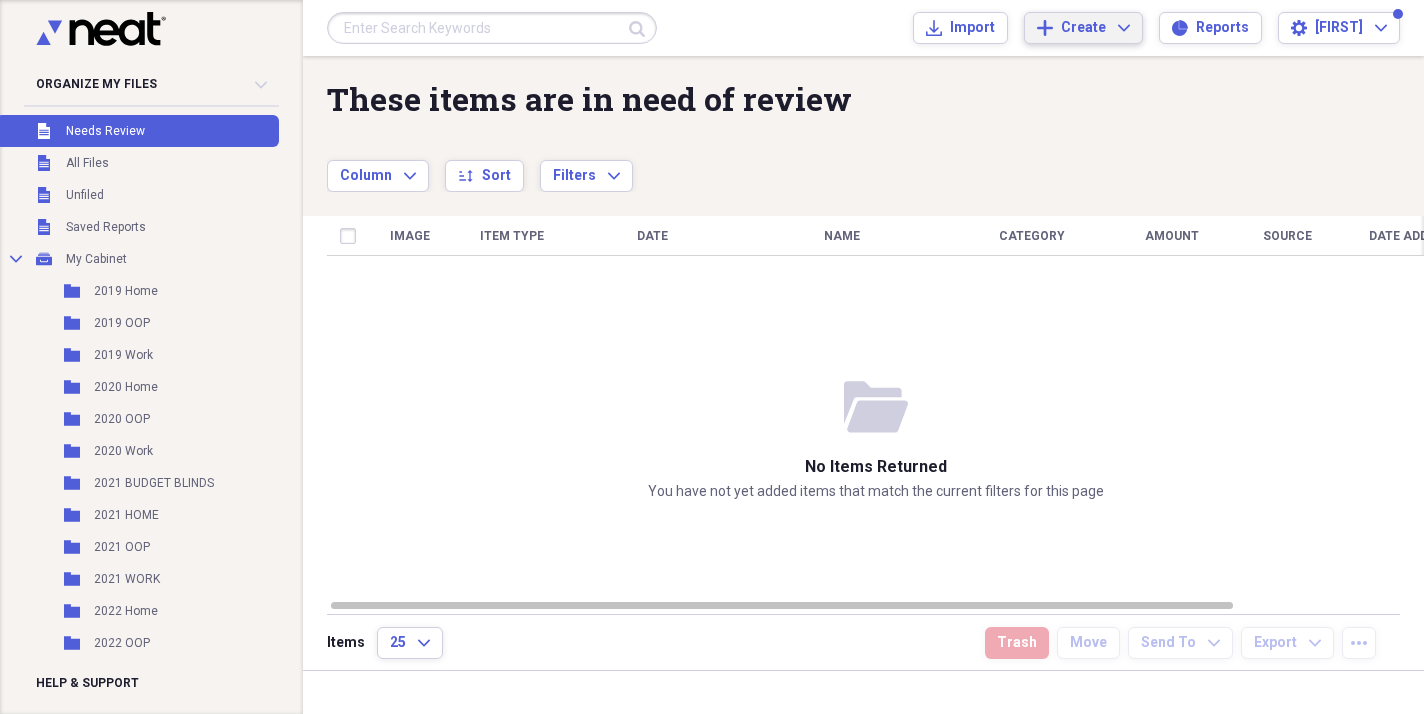 click on "Create" at bounding box center [1083, 28] 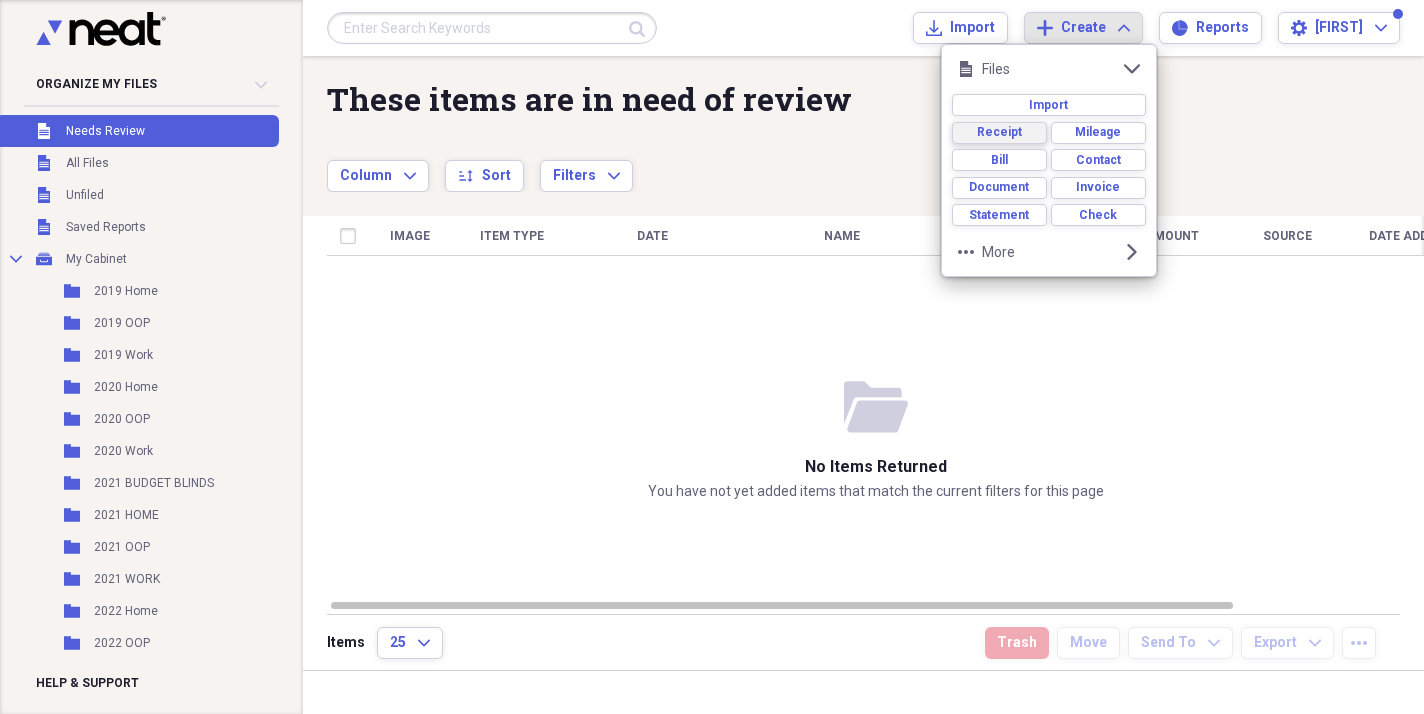 click on "Receipt" at bounding box center (999, 133) 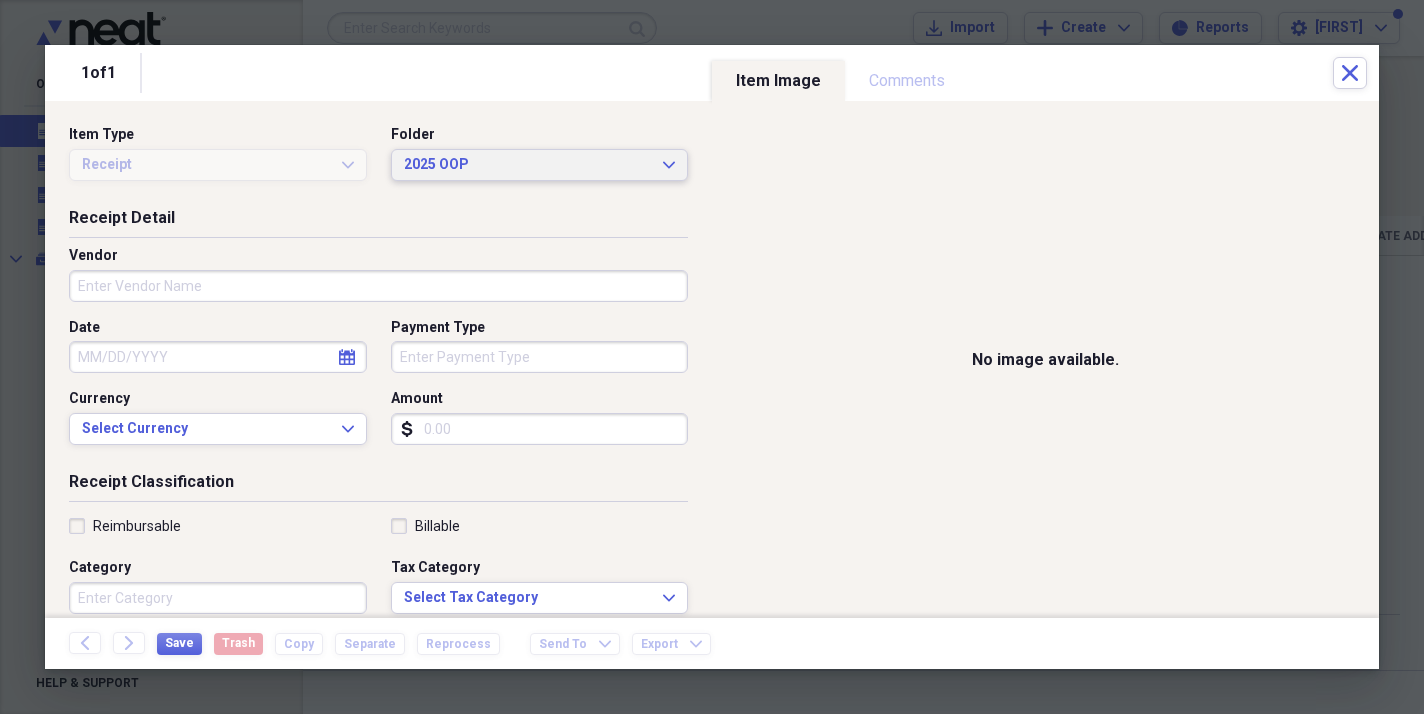 click on "2025 OOP" at bounding box center (528, 165) 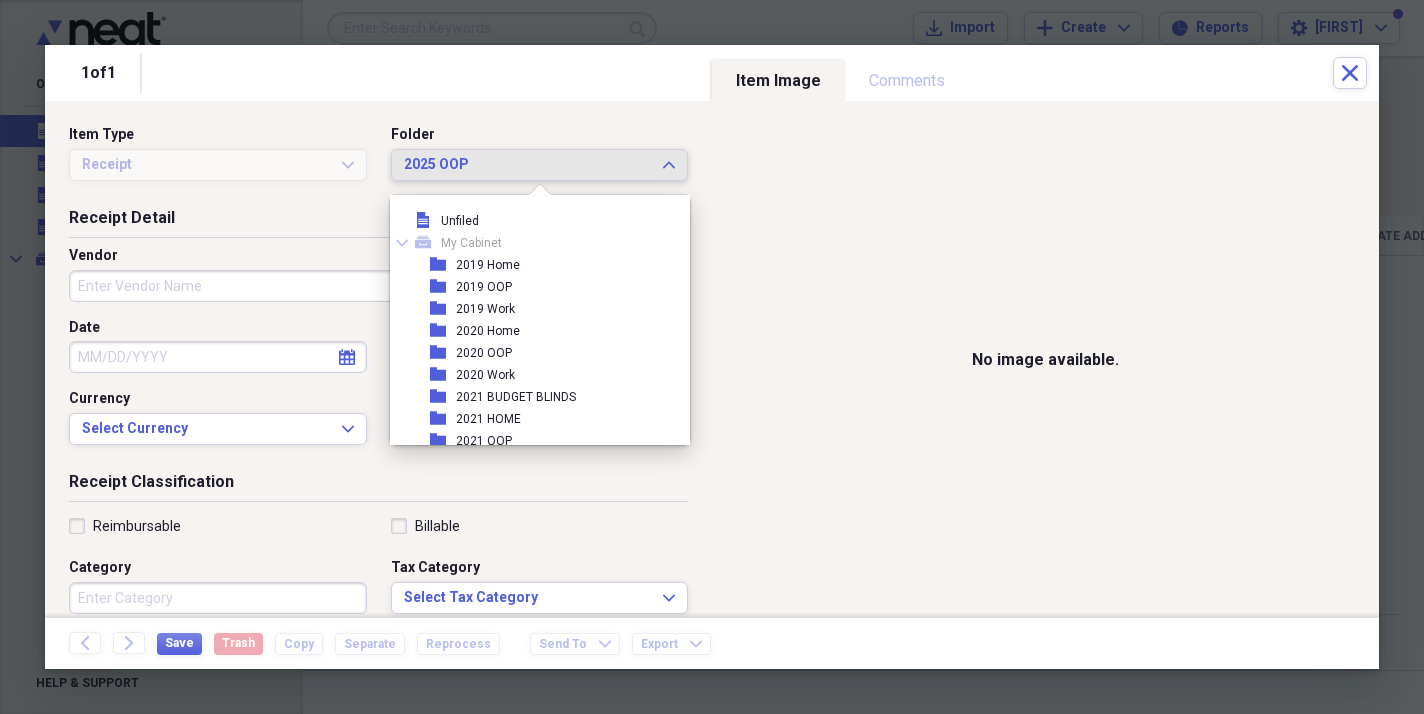 scroll, scrollTop: 315, scrollLeft: 0, axis: vertical 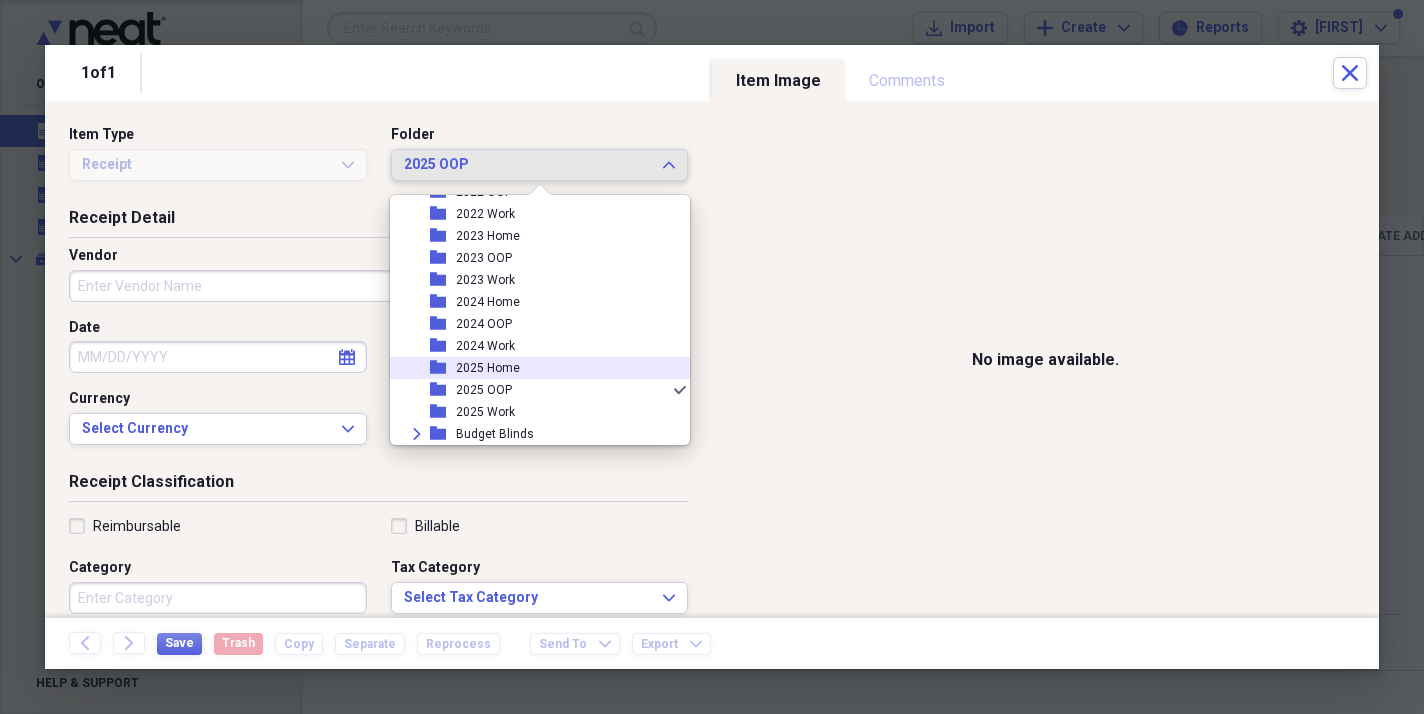 click on "2025 Home" at bounding box center (488, 368) 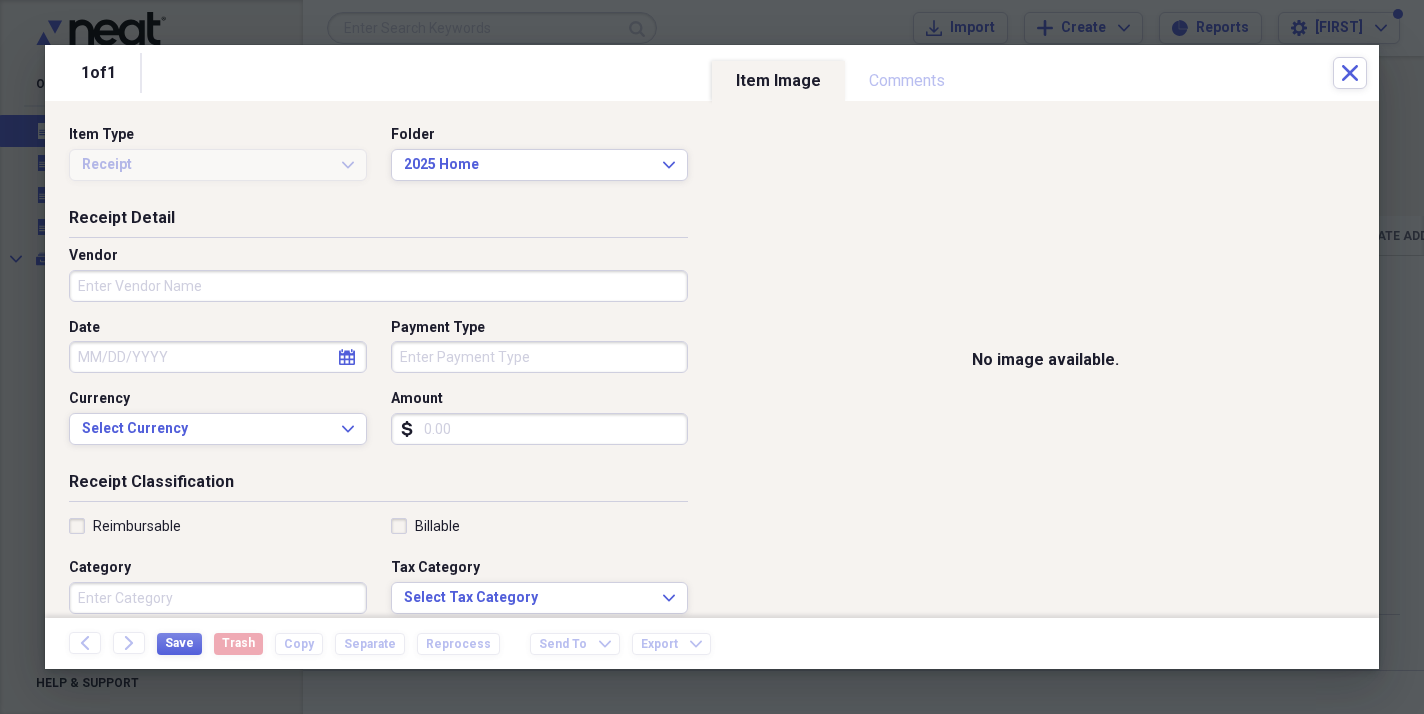 click on "Vendor" at bounding box center (378, 286) 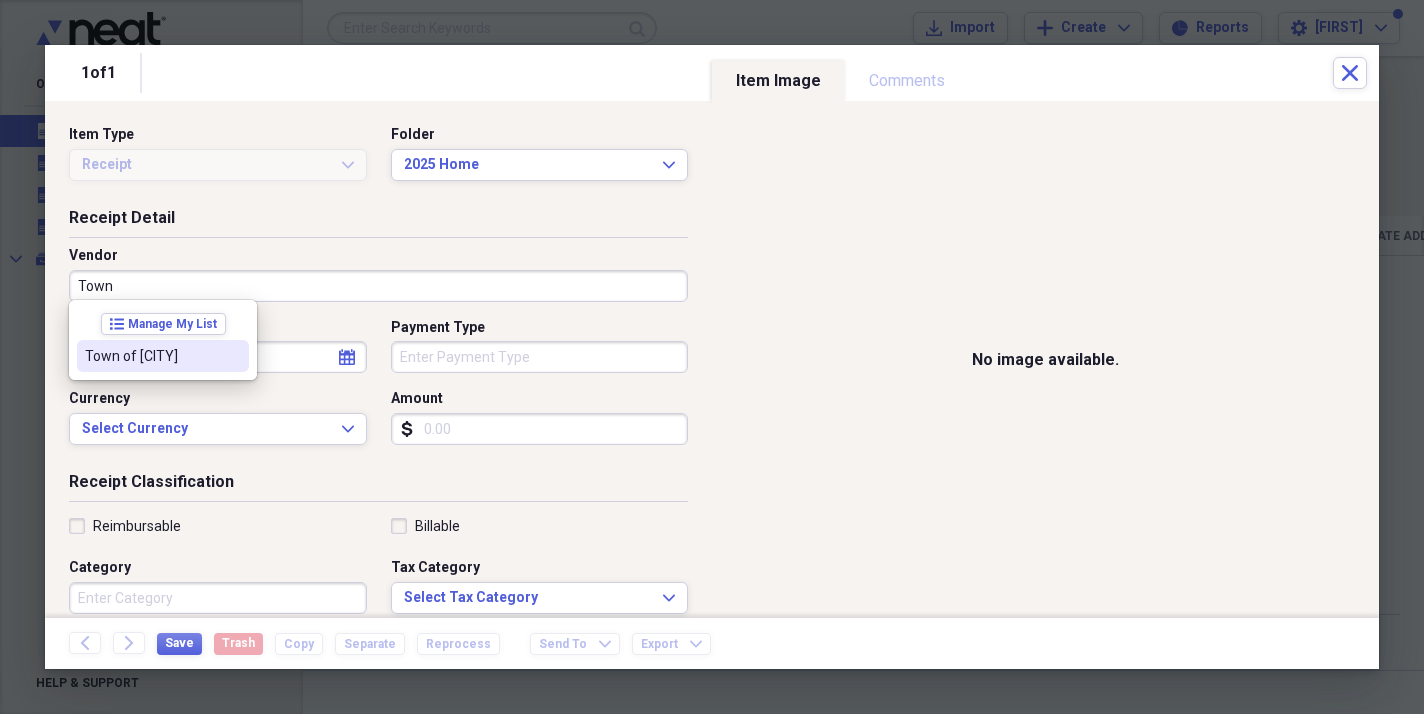 click on "Town of [CITY]" at bounding box center [151, 356] 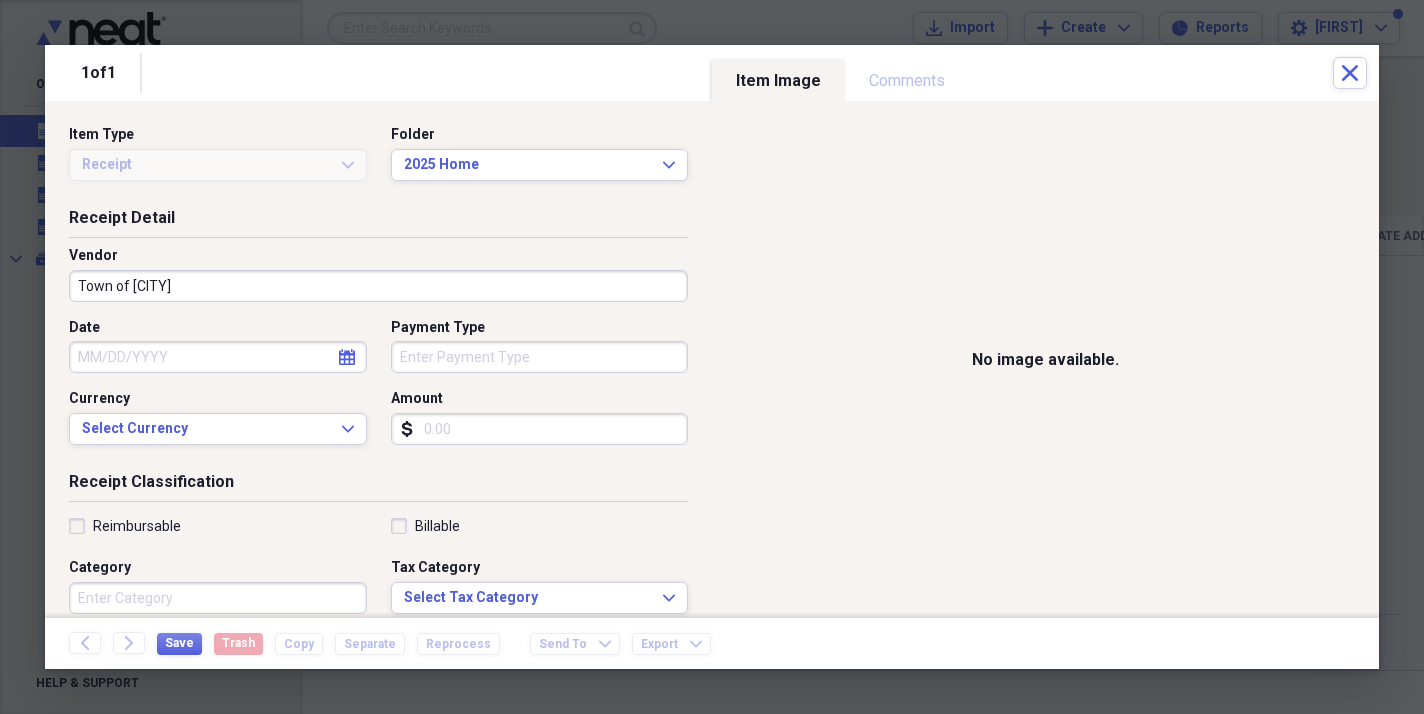 click on "Date" at bounding box center (218, 357) 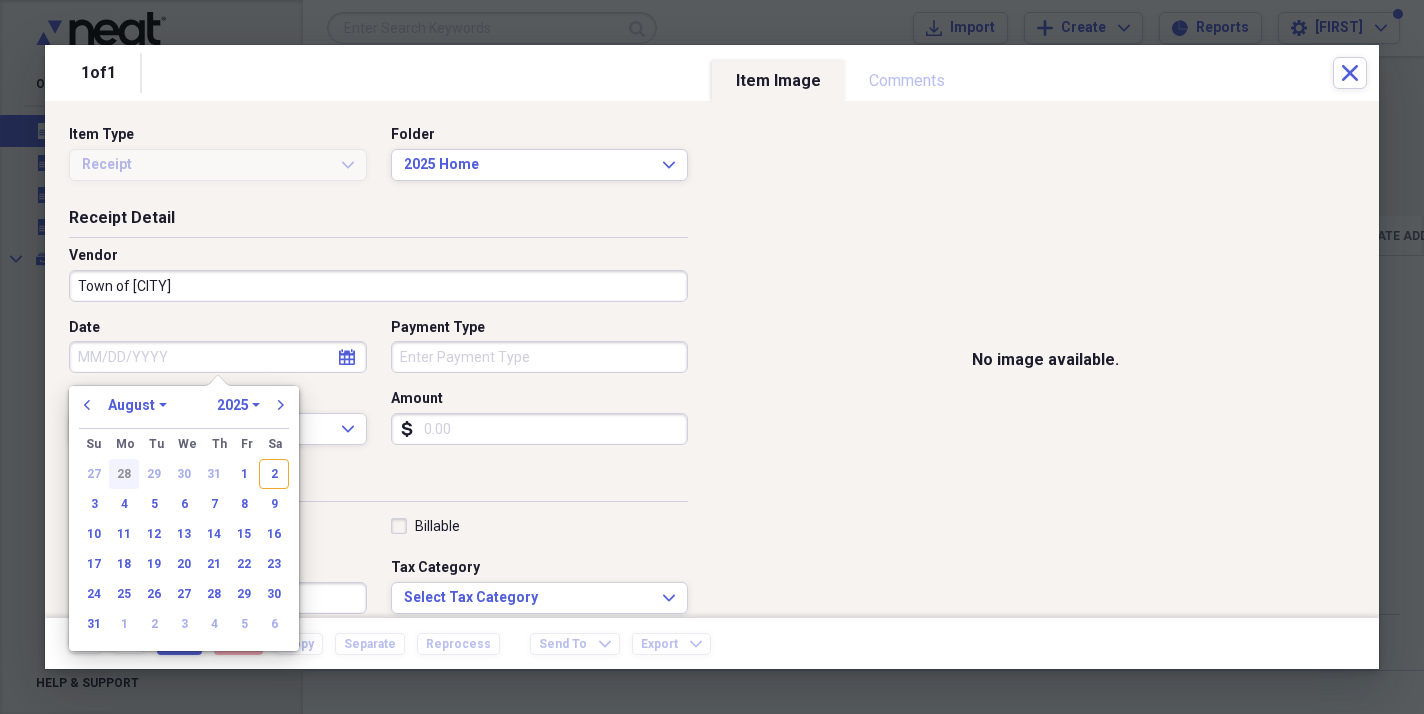 click on "28" at bounding box center [124, 474] 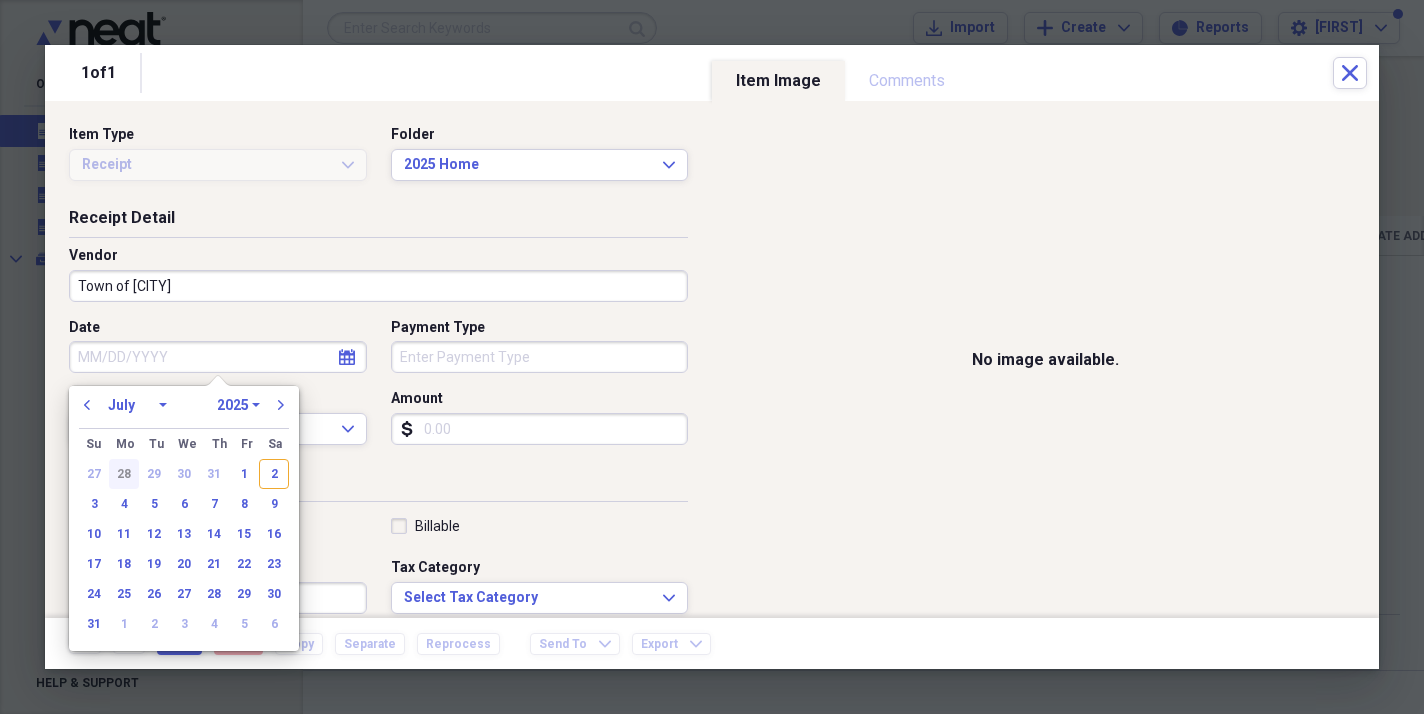 type on "07/28/2025" 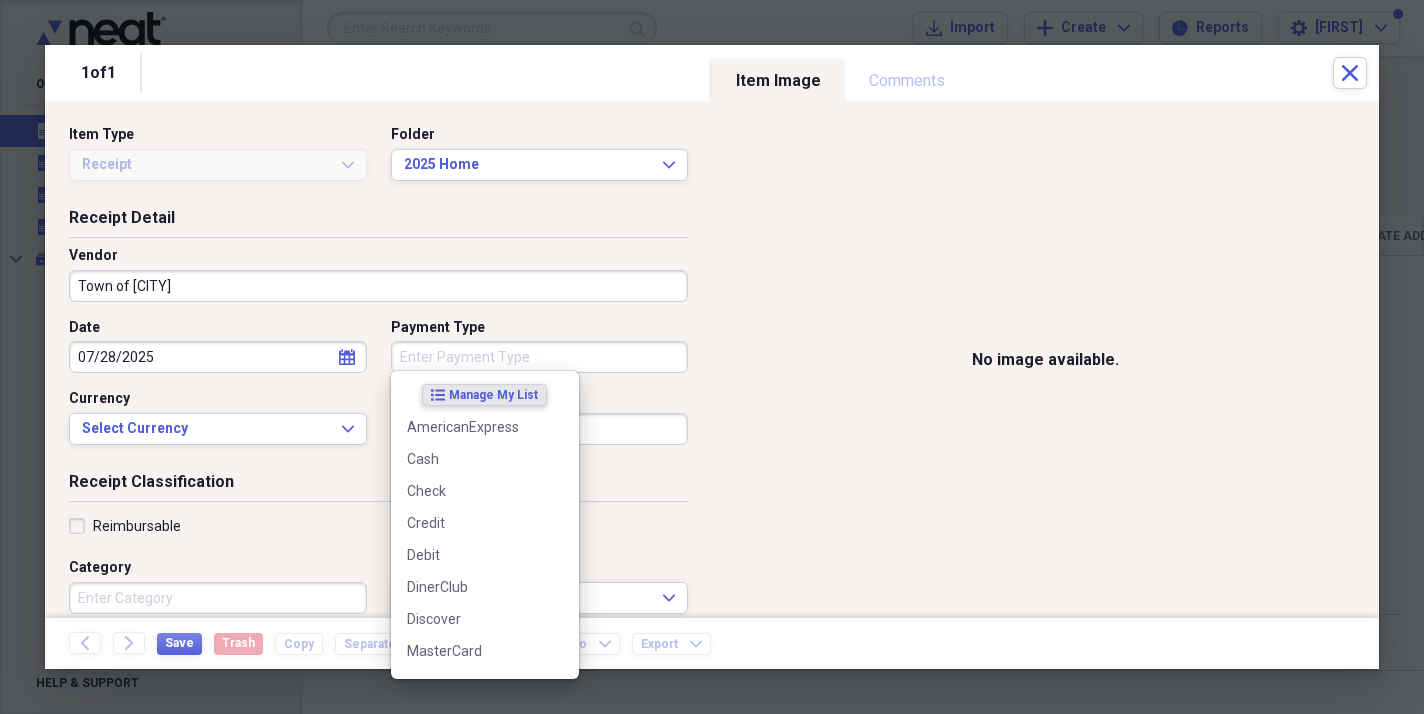 click on "Payment Type" at bounding box center (540, 357) 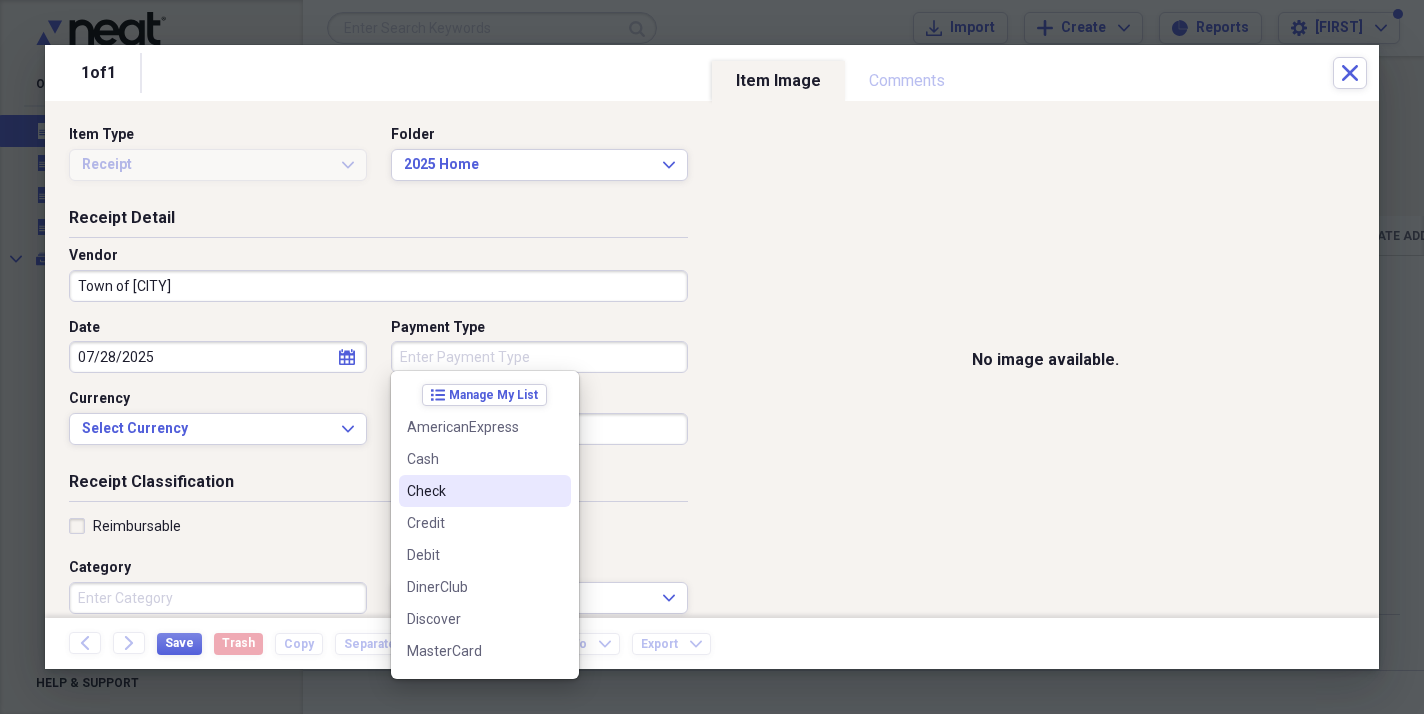 click on "Check" at bounding box center [485, 491] 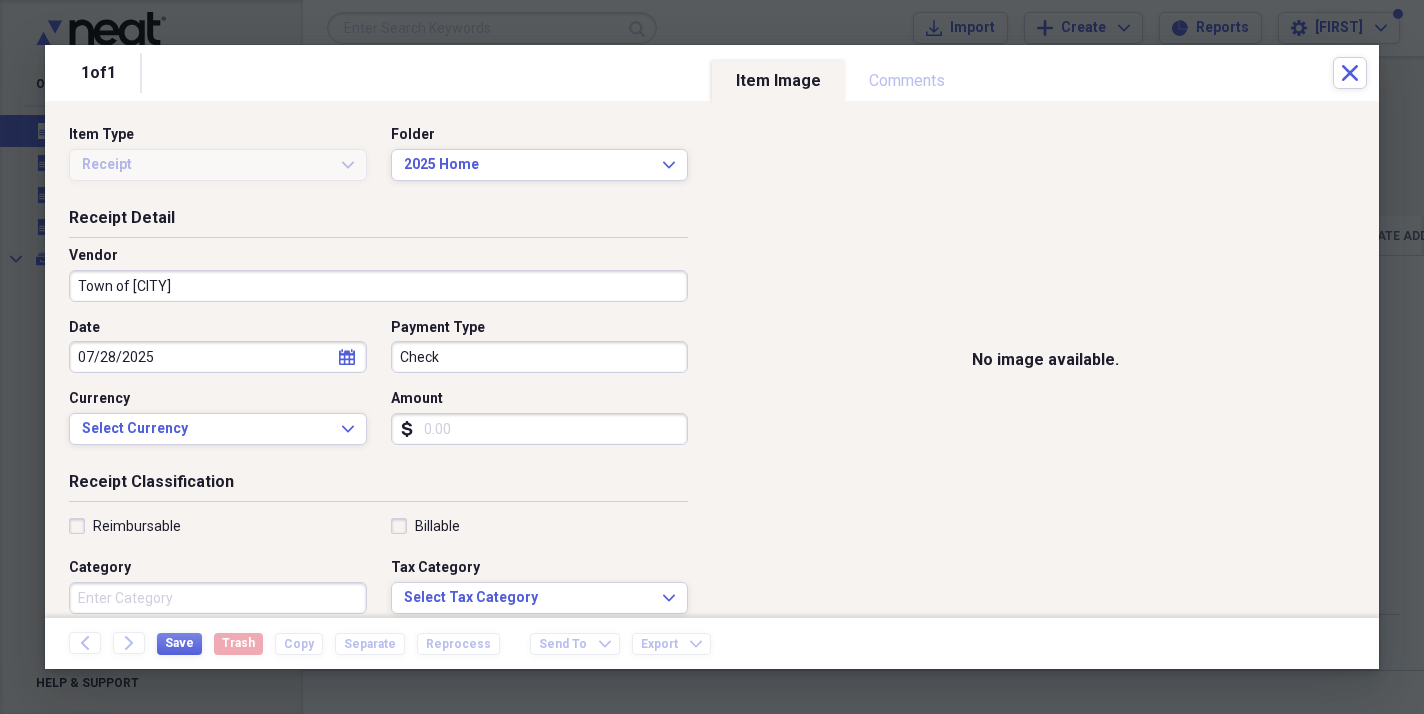 click on "Amount" at bounding box center (540, 429) 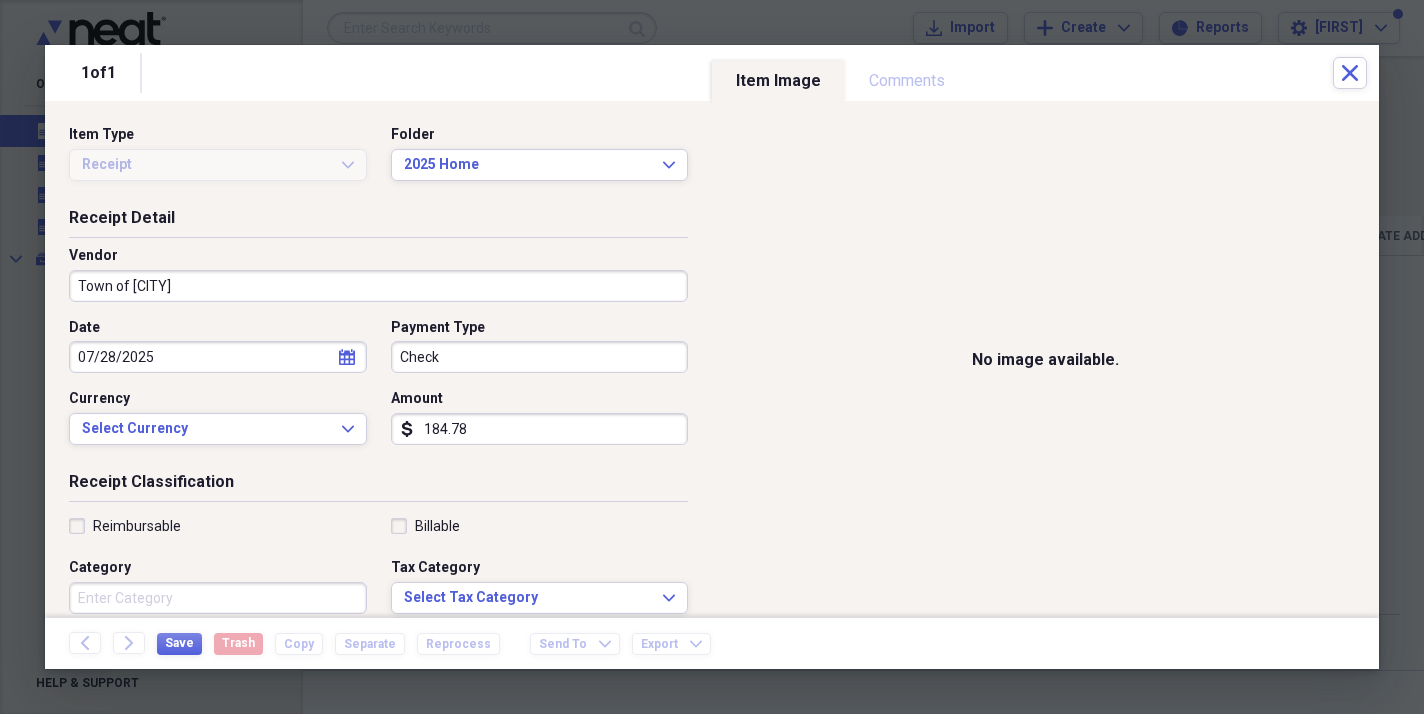 type on "1847.86" 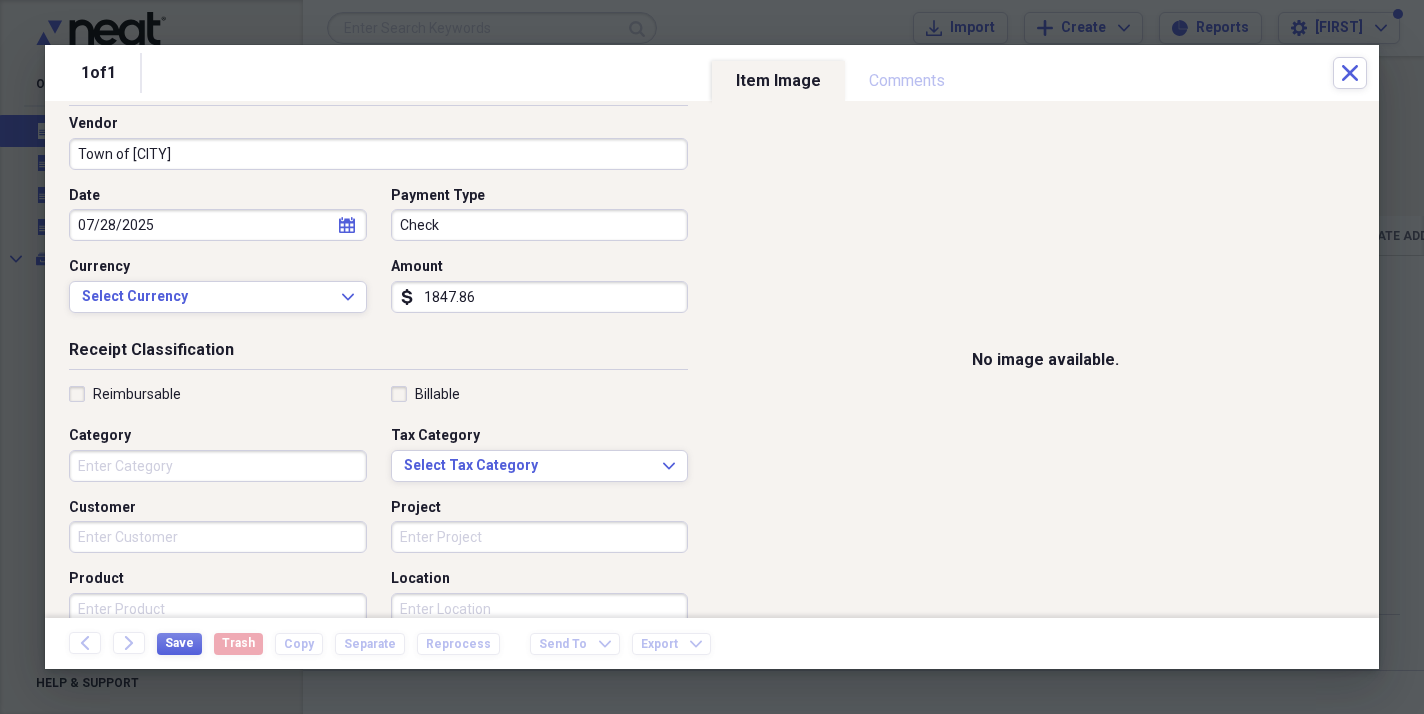 scroll, scrollTop: 133, scrollLeft: 0, axis: vertical 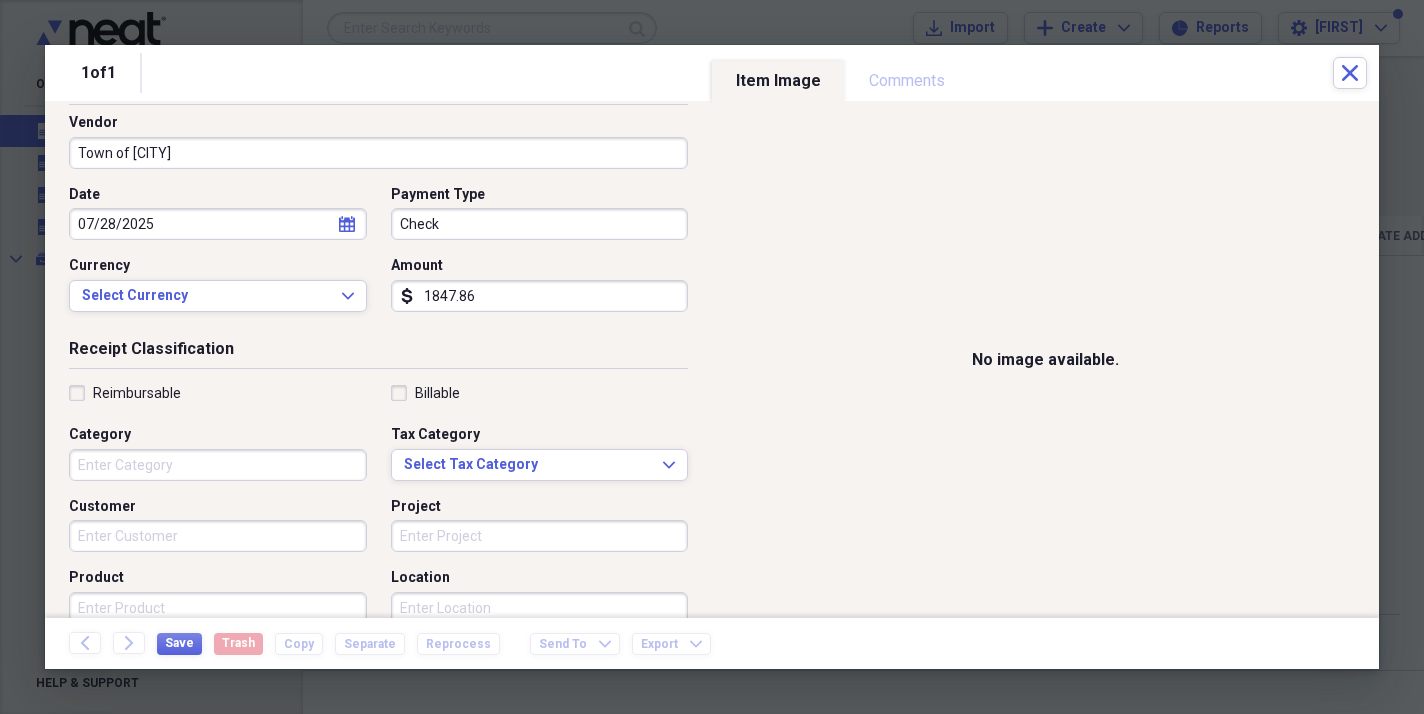 click on "Category" at bounding box center (218, 465) 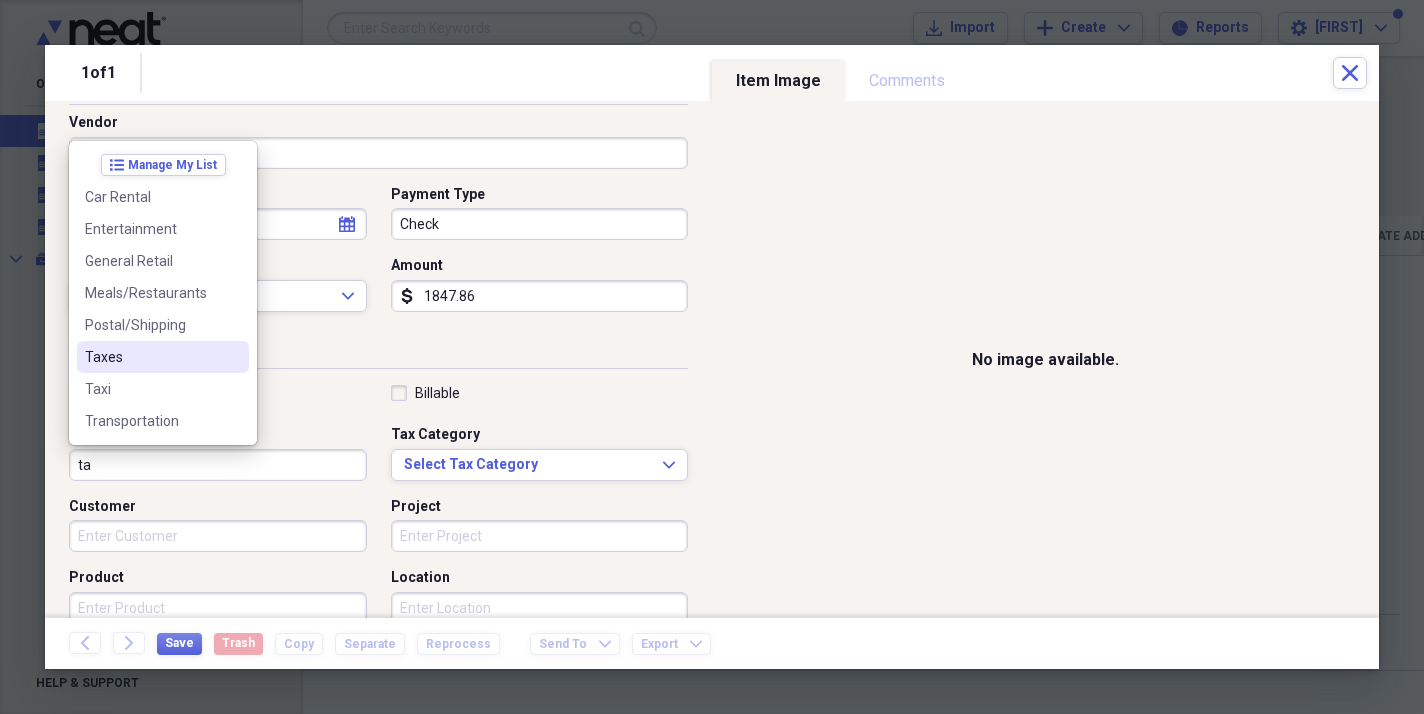click on "Taxes" at bounding box center [151, 357] 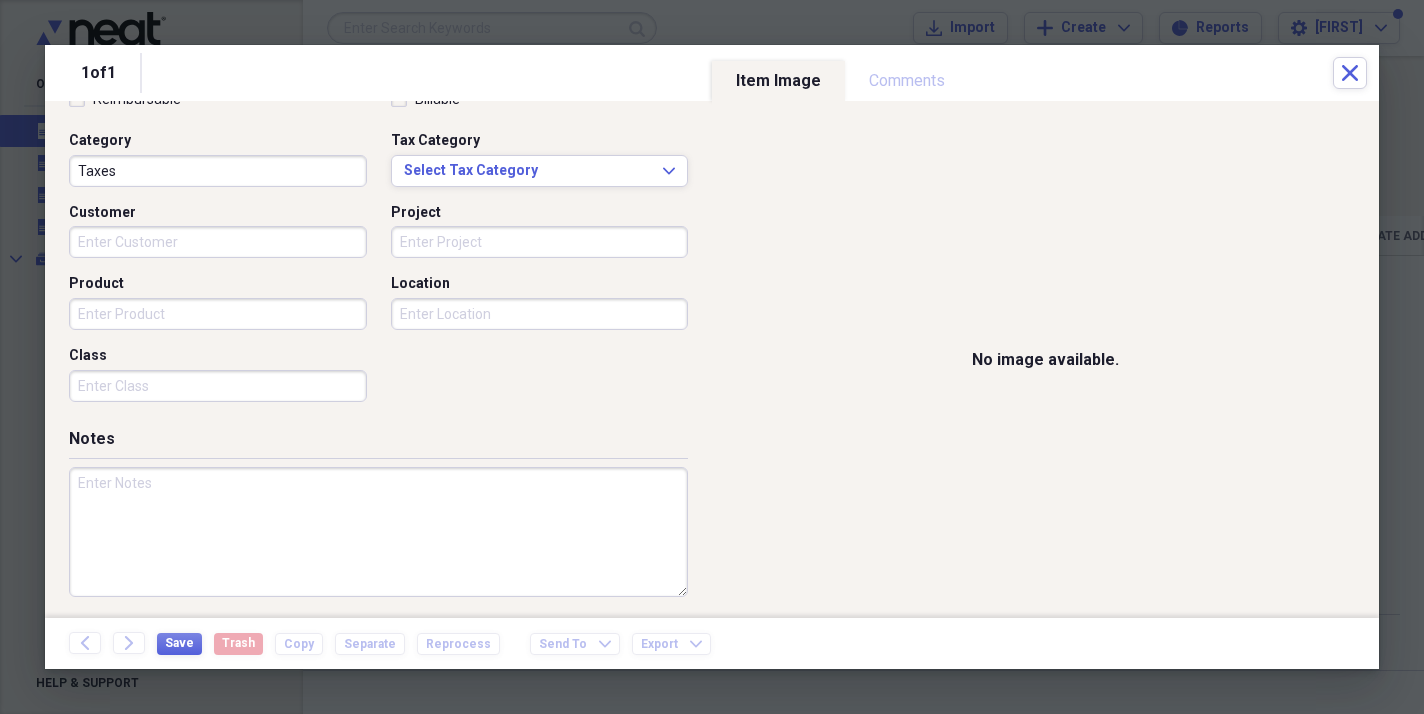 scroll, scrollTop: 426, scrollLeft: 0, axis: vertical 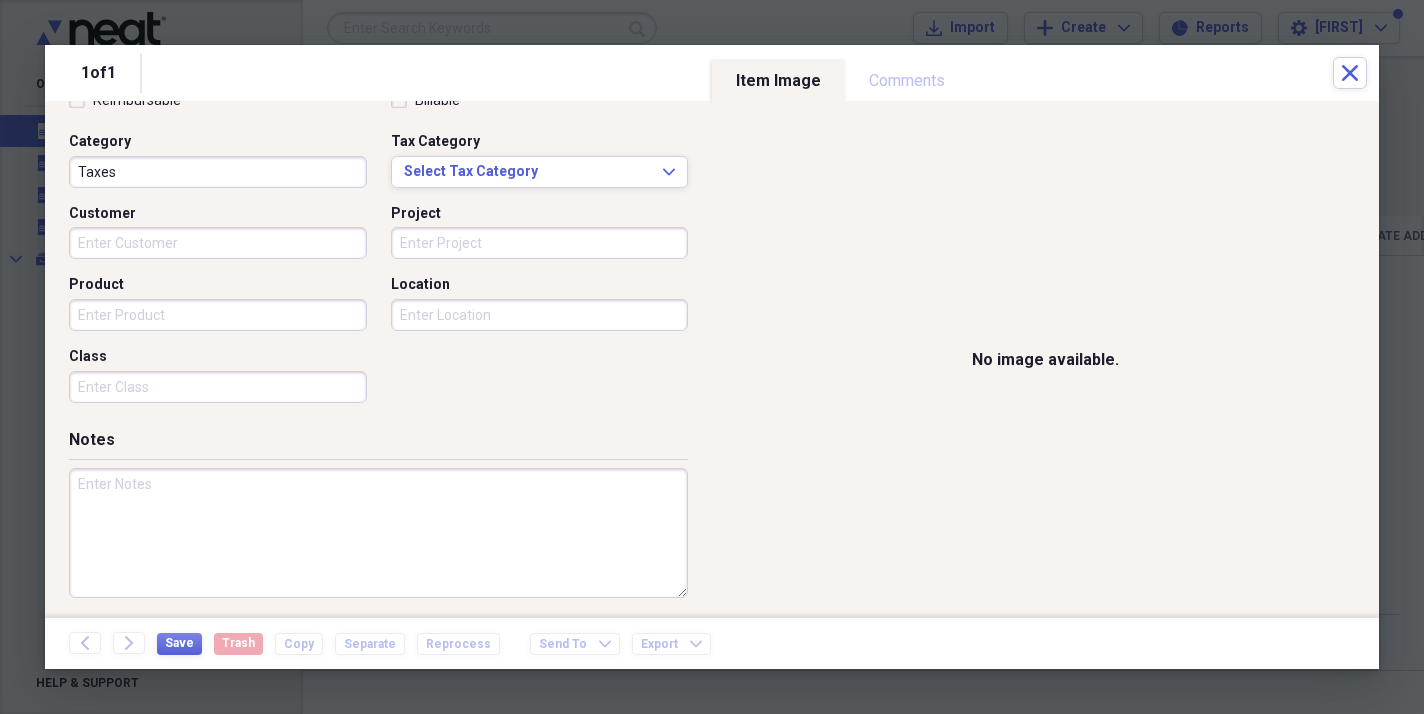 click at bounding box center (378, 533) 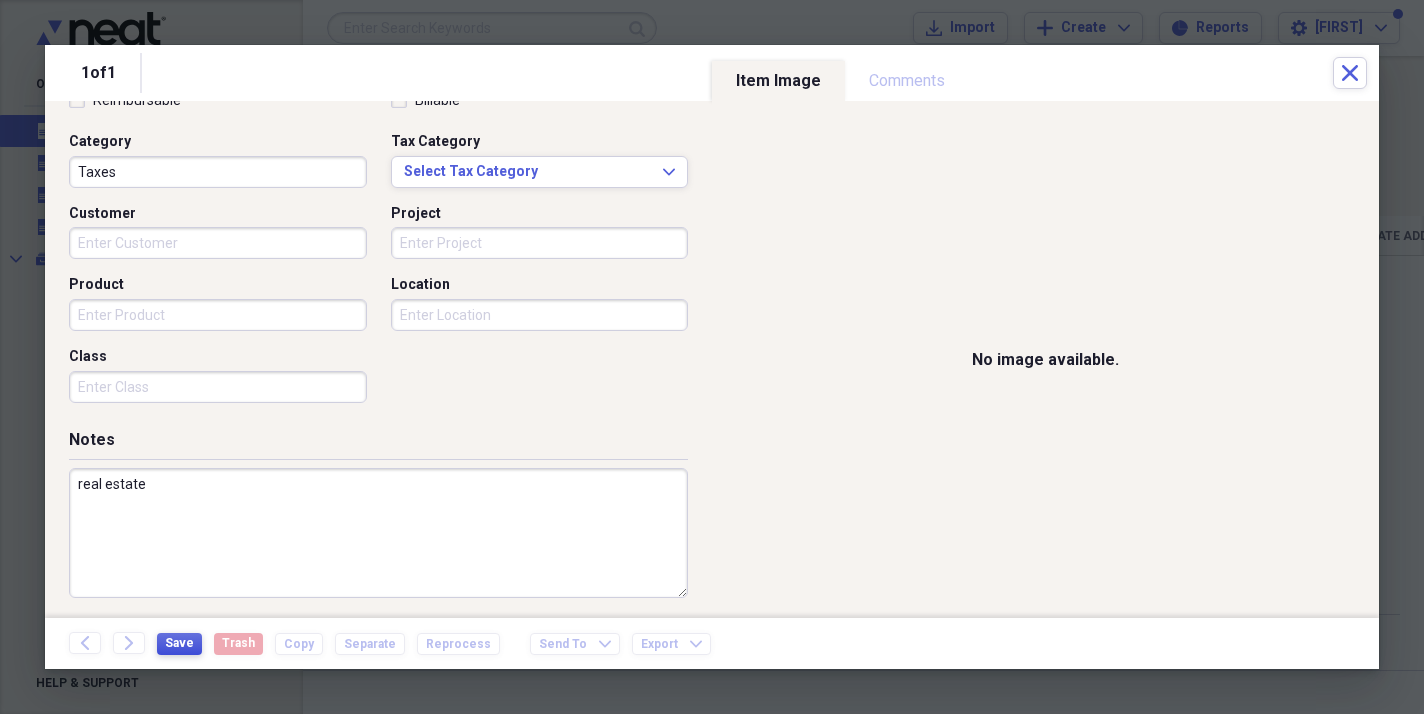 type on "real estate" 